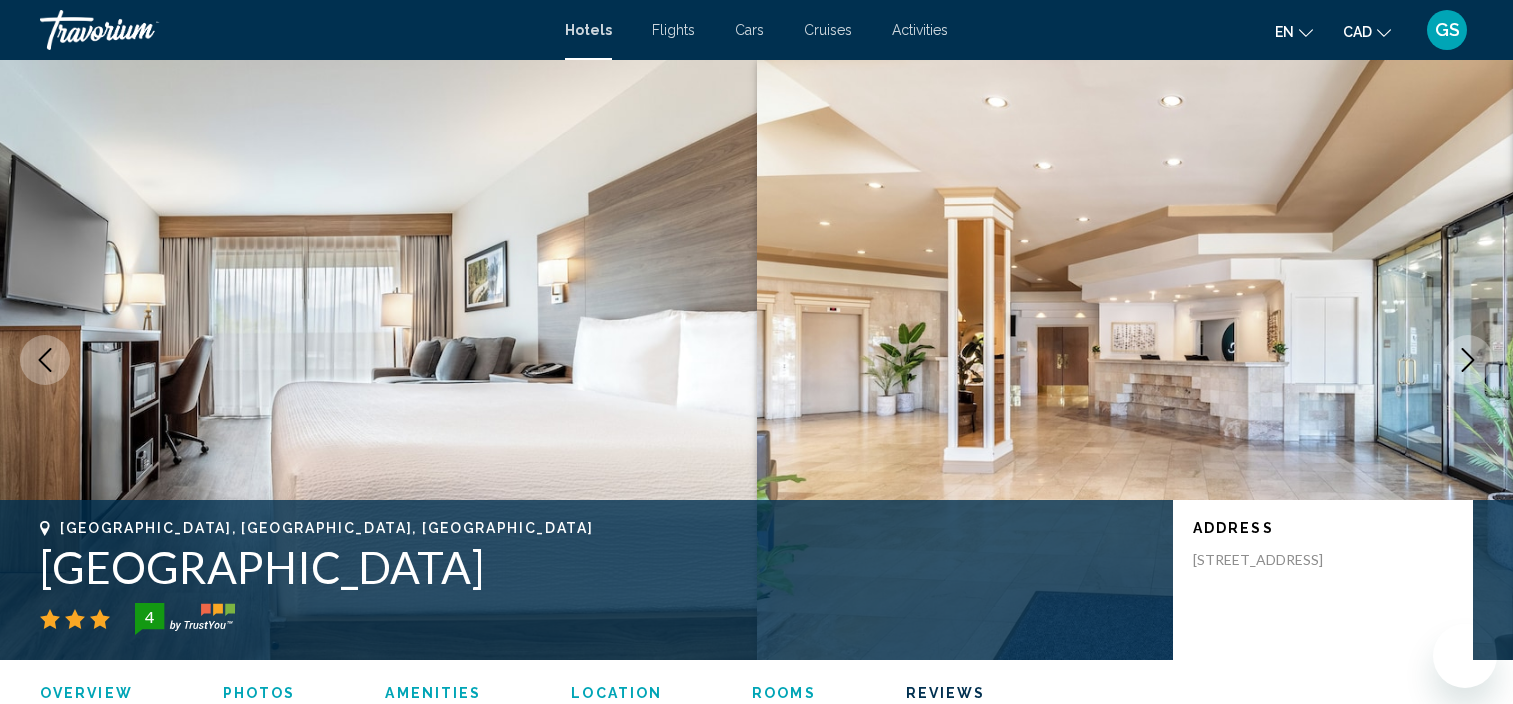 scroll, scrollTop: 3869, scrollLeft: 0, axis: vertical 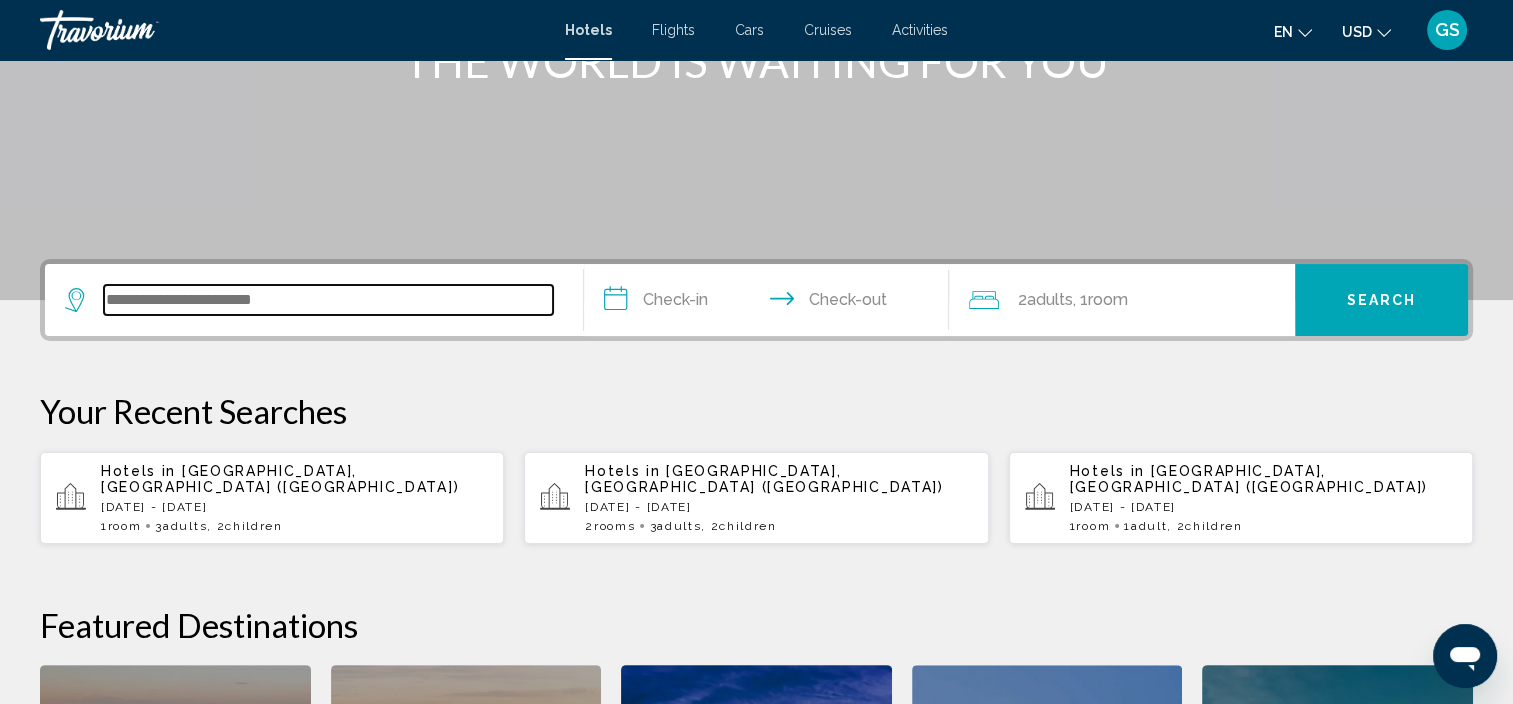 click at bounding box center (328, 300) 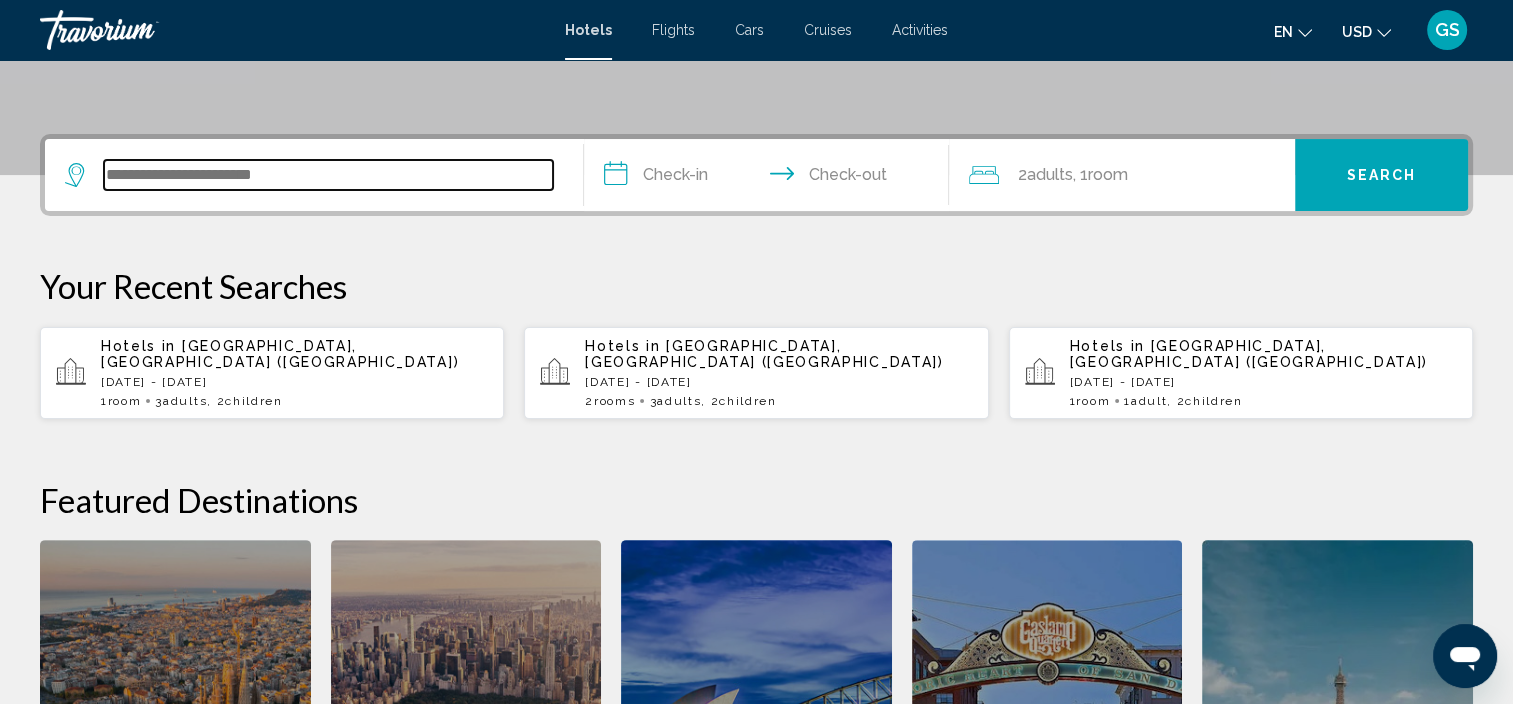 scroll, scrollTop: 293, scrollLeft: 0, axis: vertical 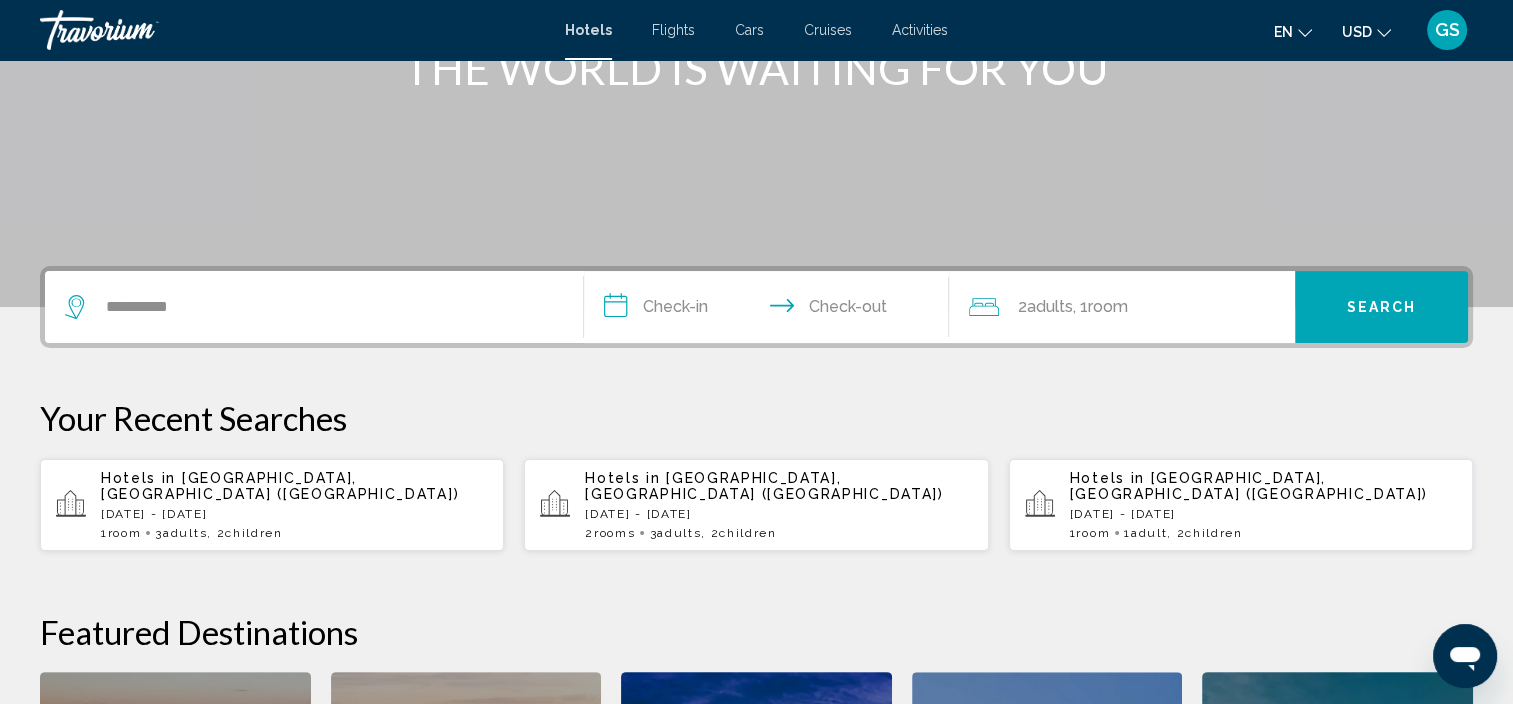 click on "**********" at bounding box center (771, 310) 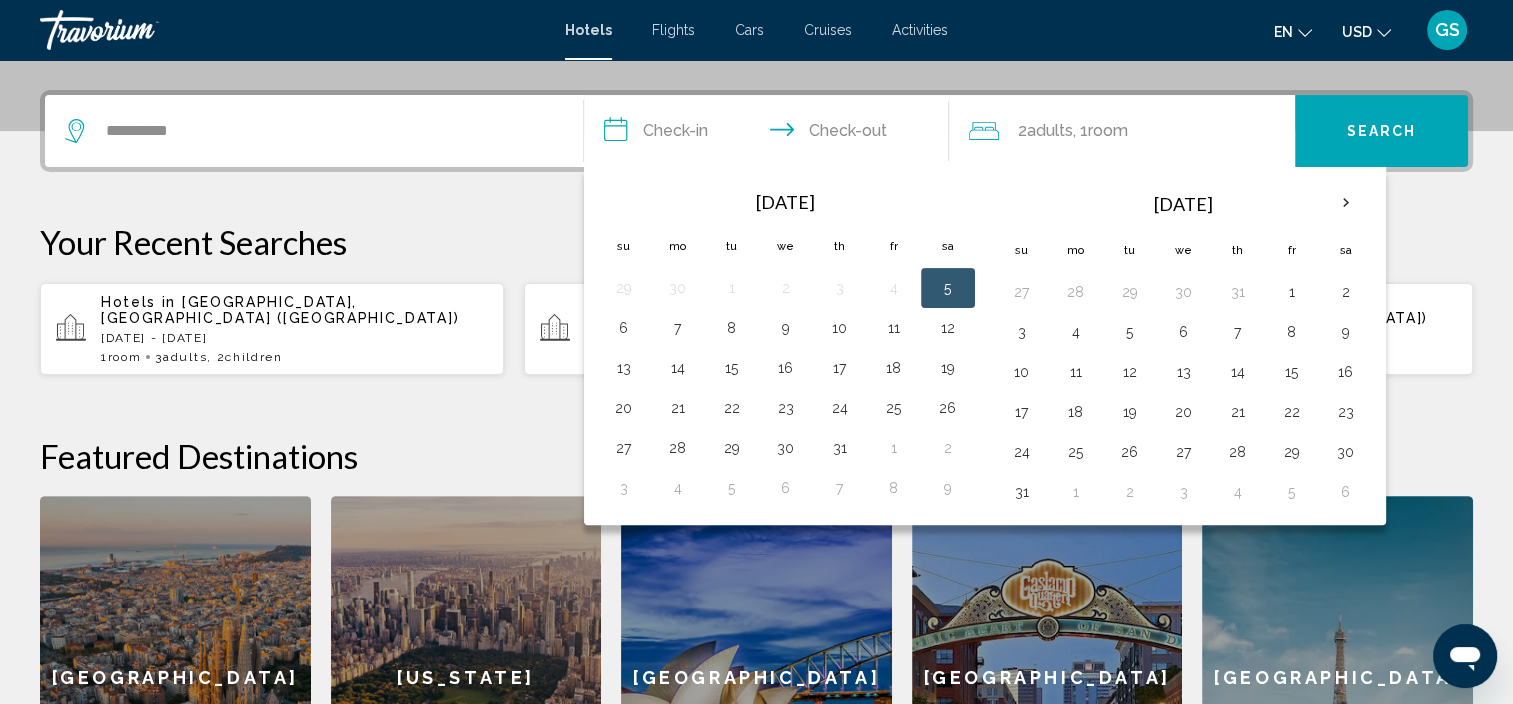 scroll, scrollTop: 493, scrollLeft: 0, axis: vertical 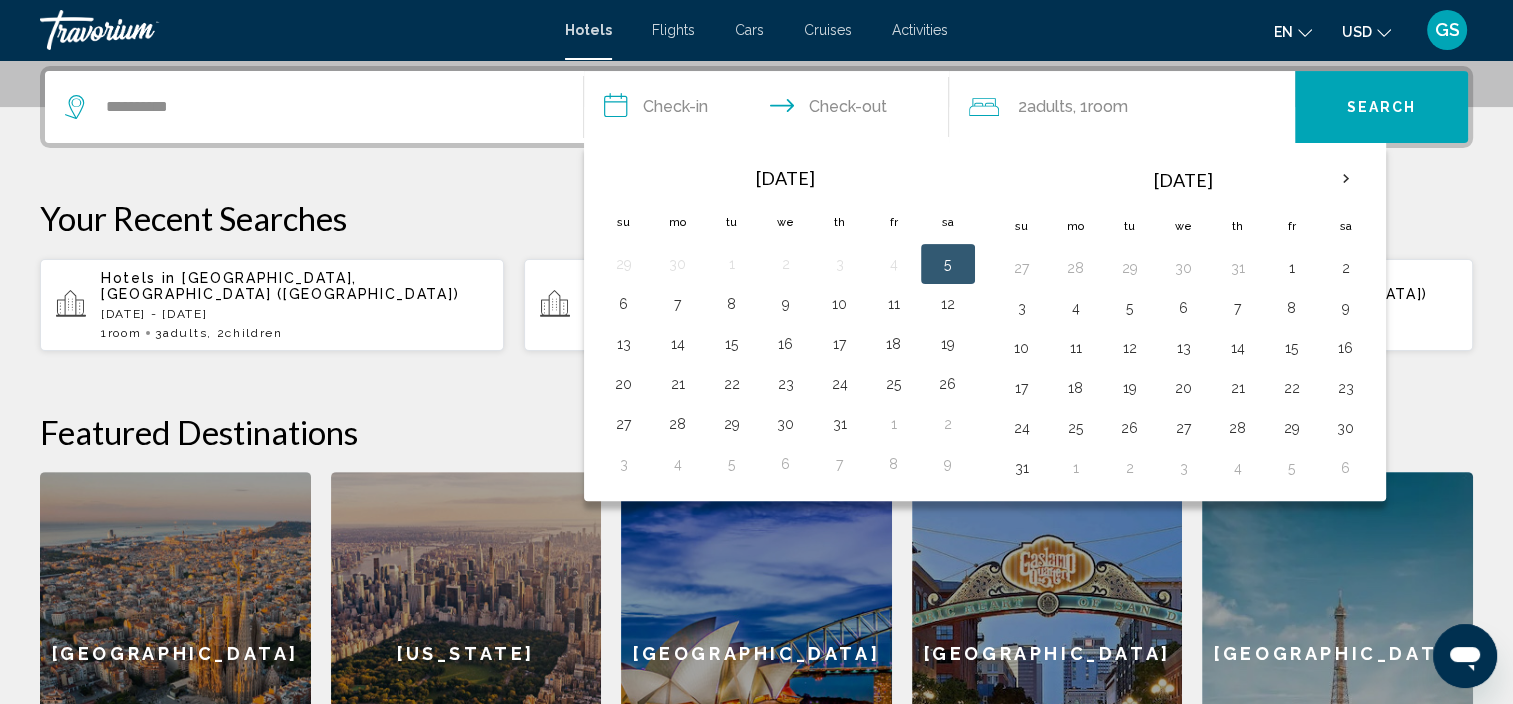 click 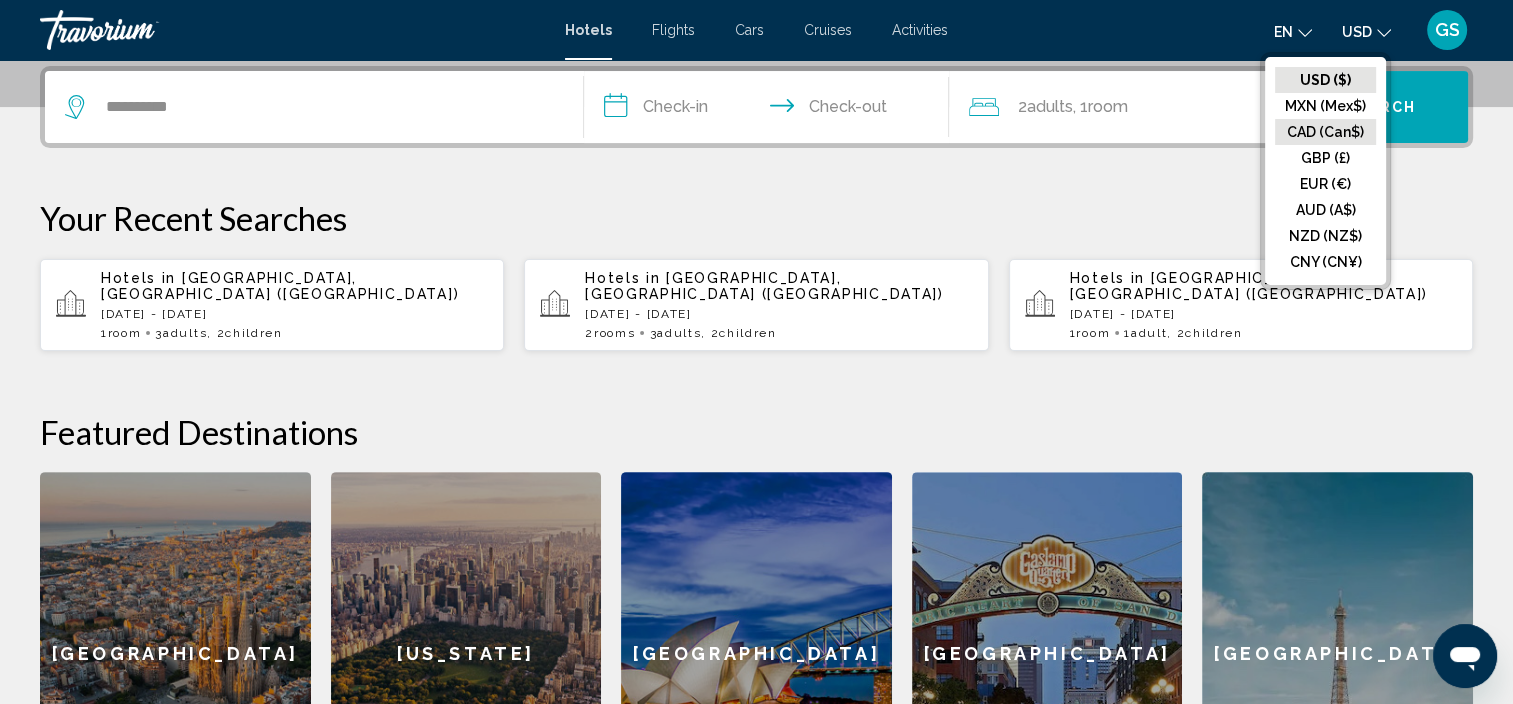 click on "CAD (Can$)" 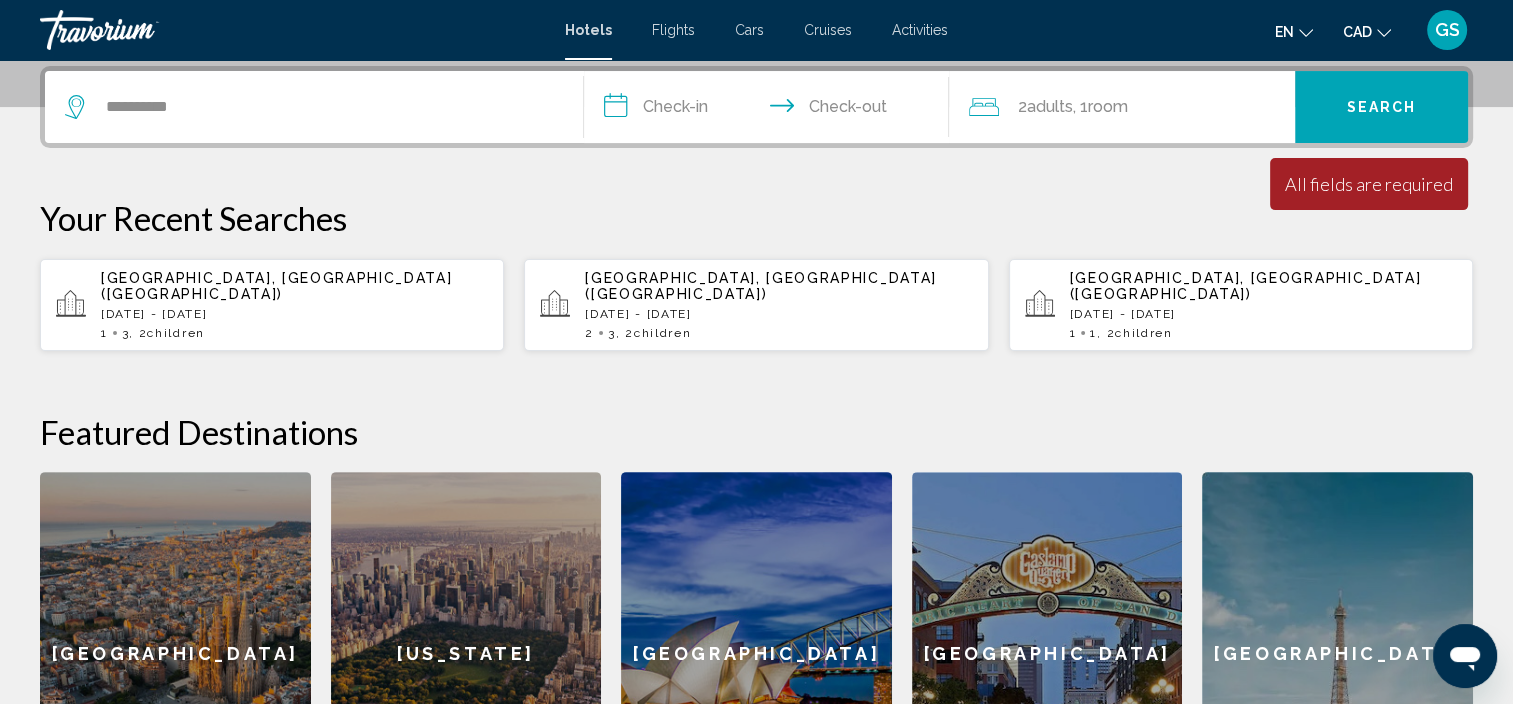 click on "*********" at bounding box center (314, 107) 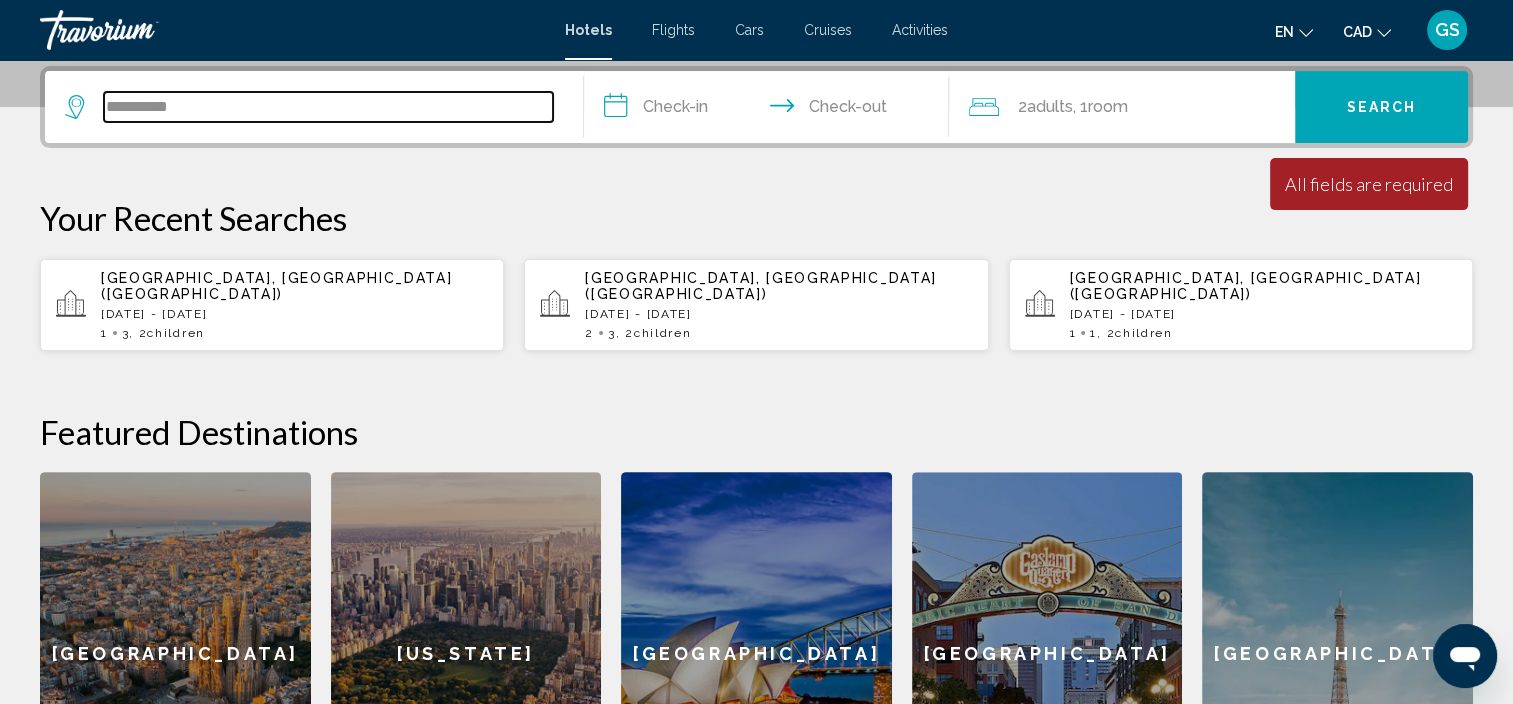 click on "*********" at bounding box center (328, 107) 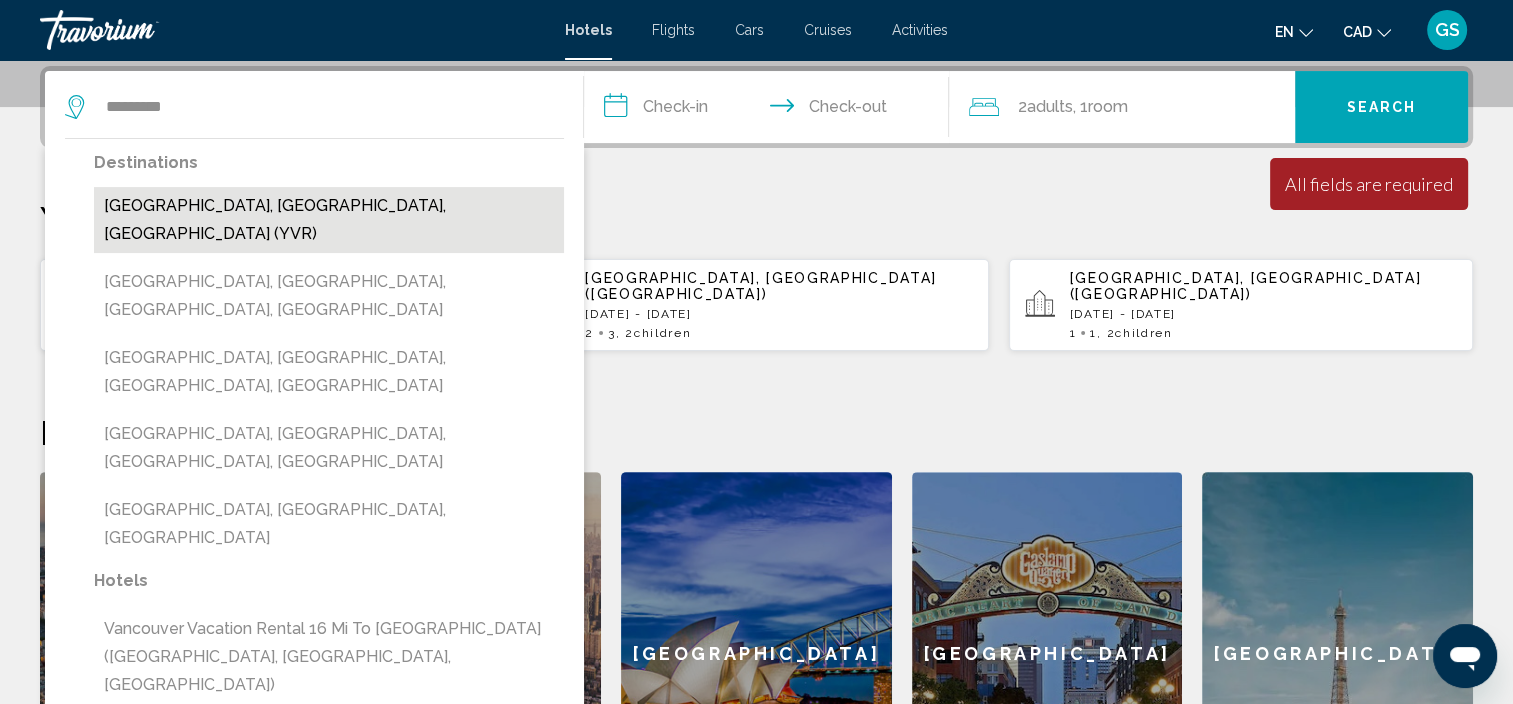 click on "Vancouver, BC, Canada (YVR)" at bounding box center [329, 220] 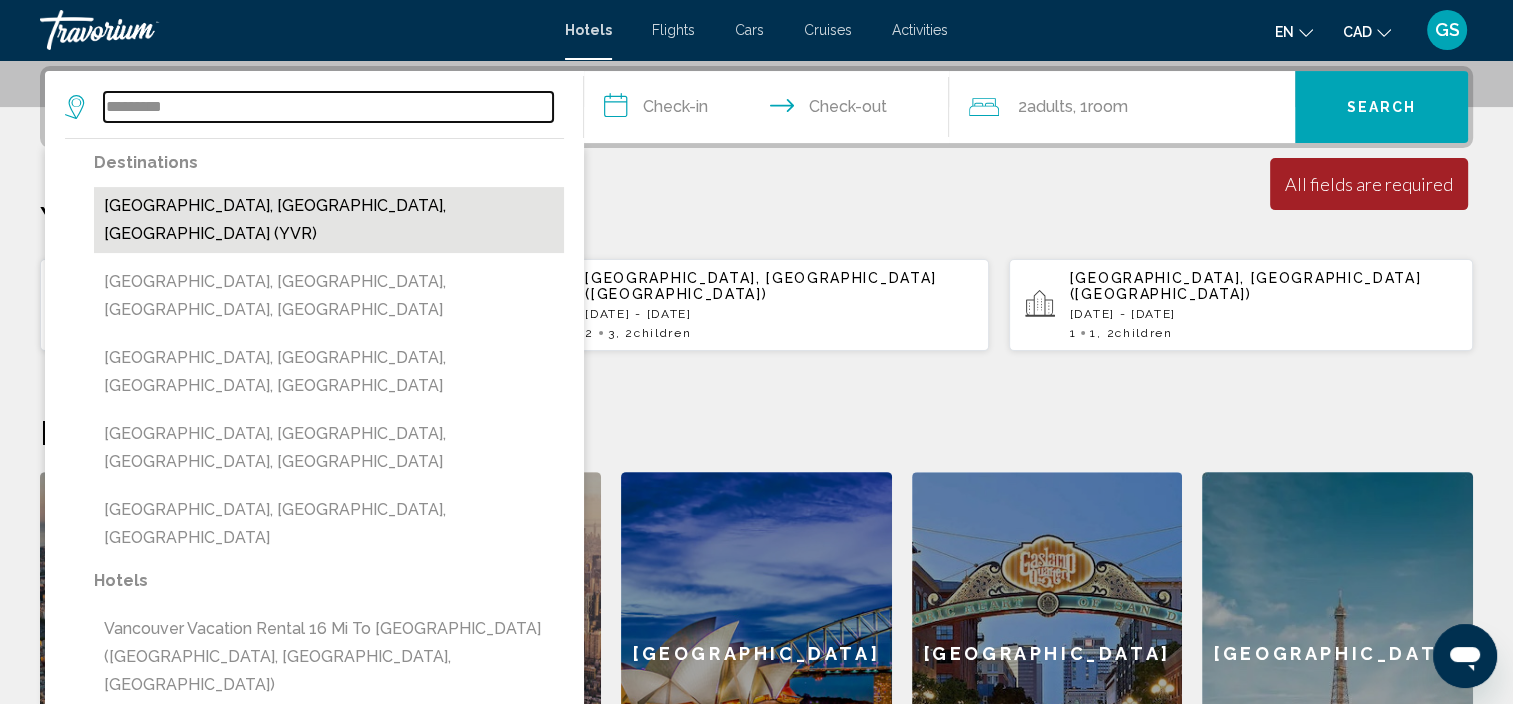 type on "**********" 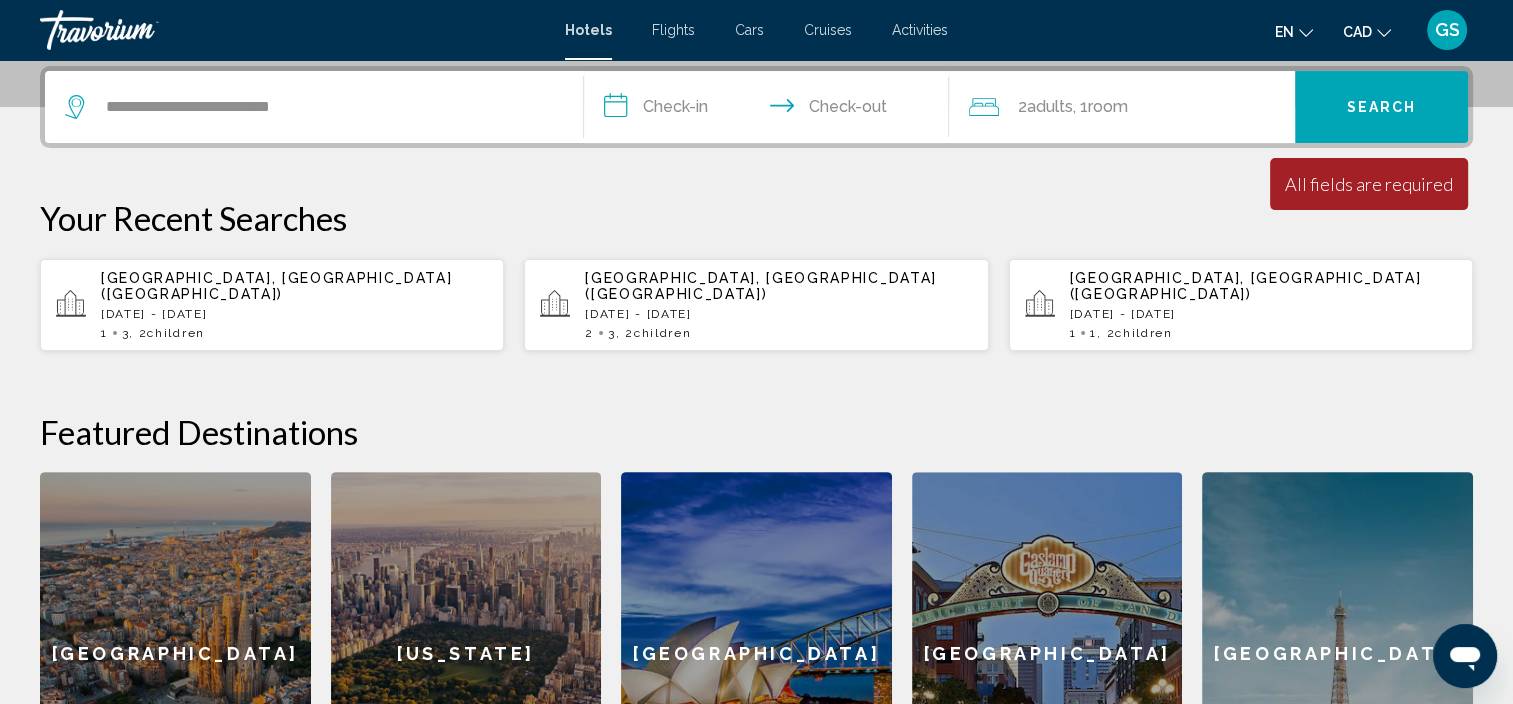 click on "**********" at bounding box center [771, 110] 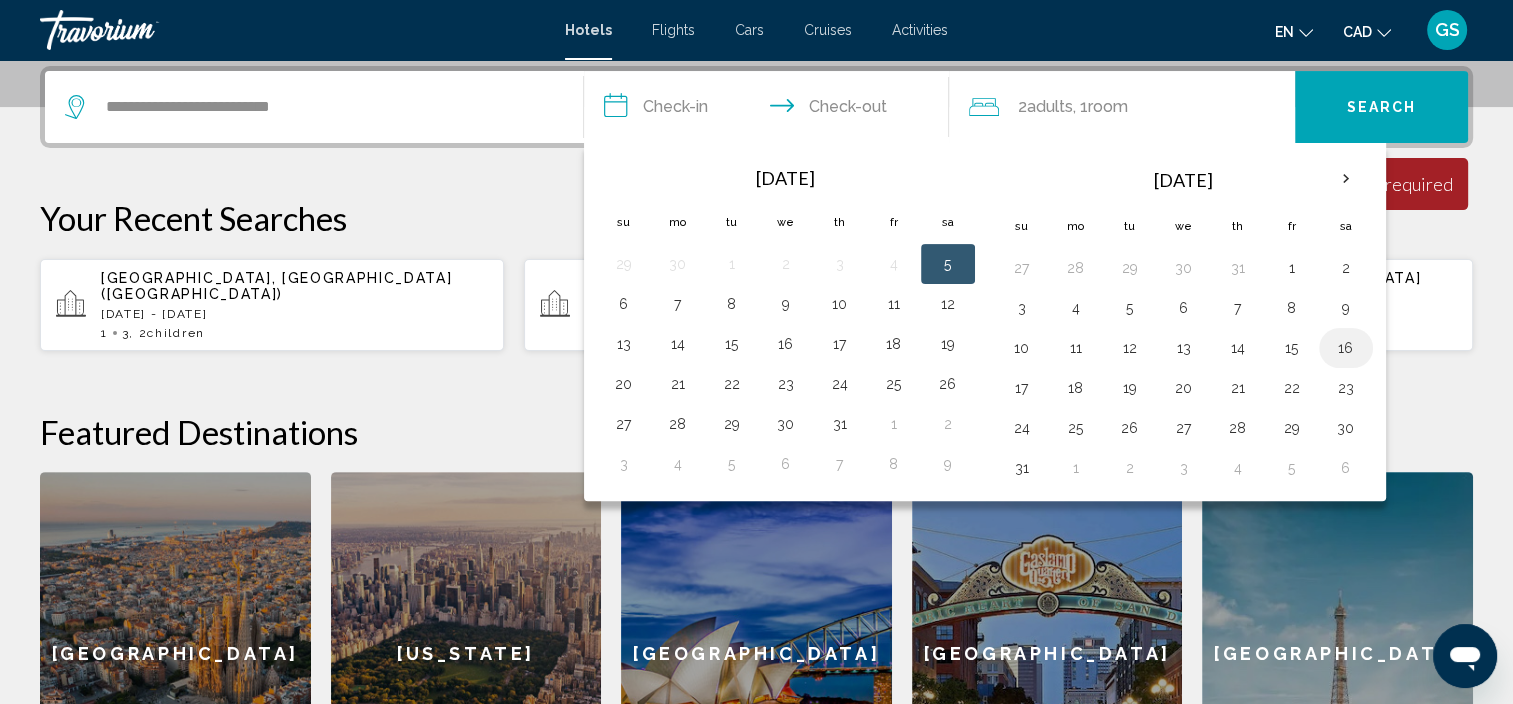 click on "16" at bounding box center (1346, 348) 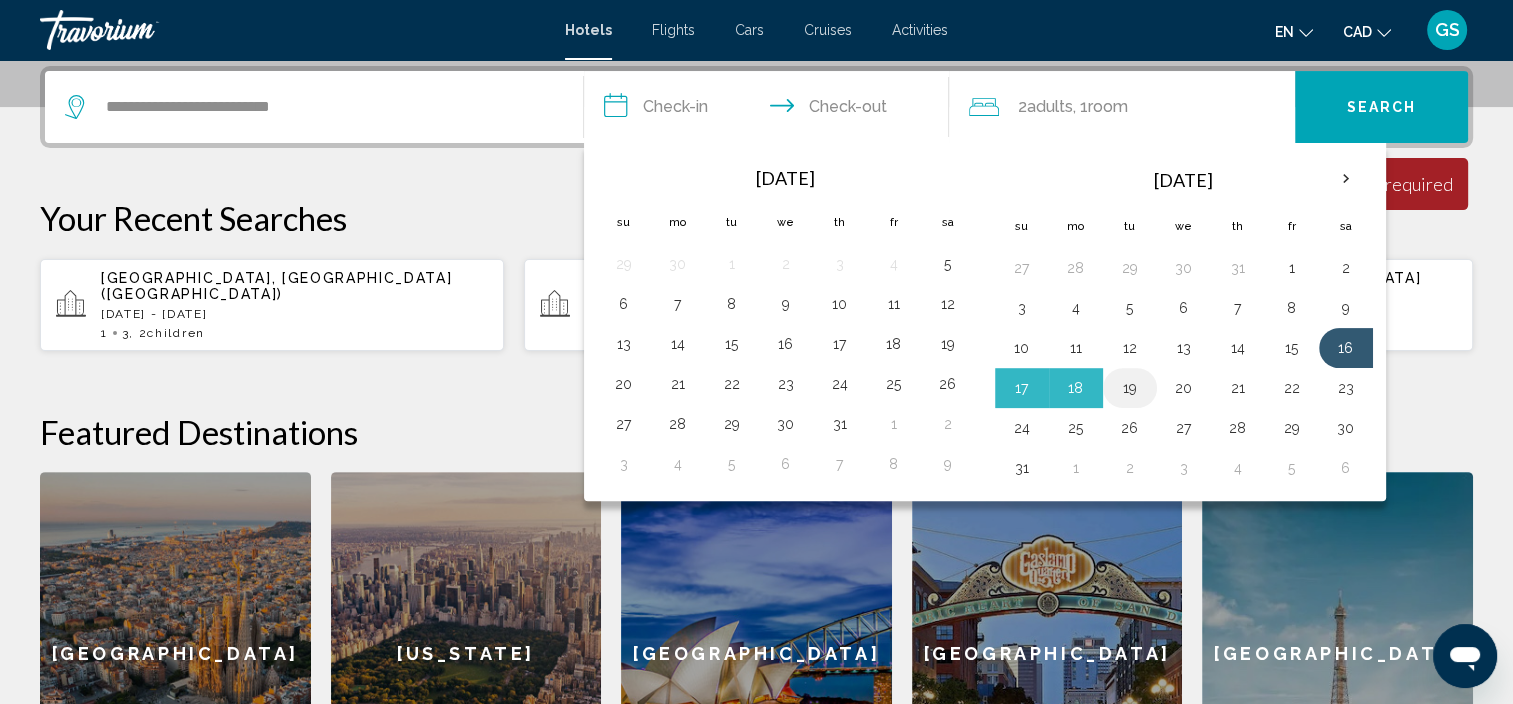 click on "19" at bounding box center (1130, 388) 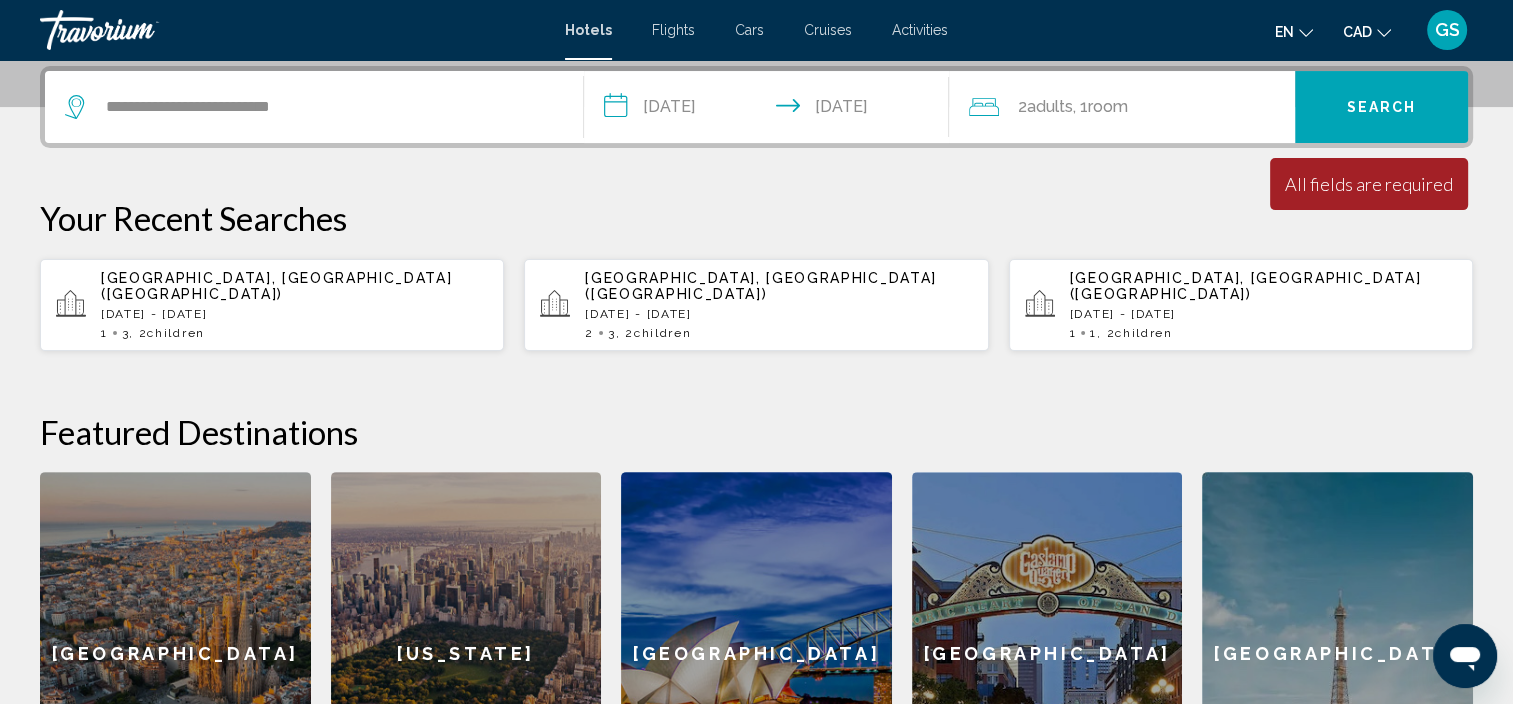 click on "Room" 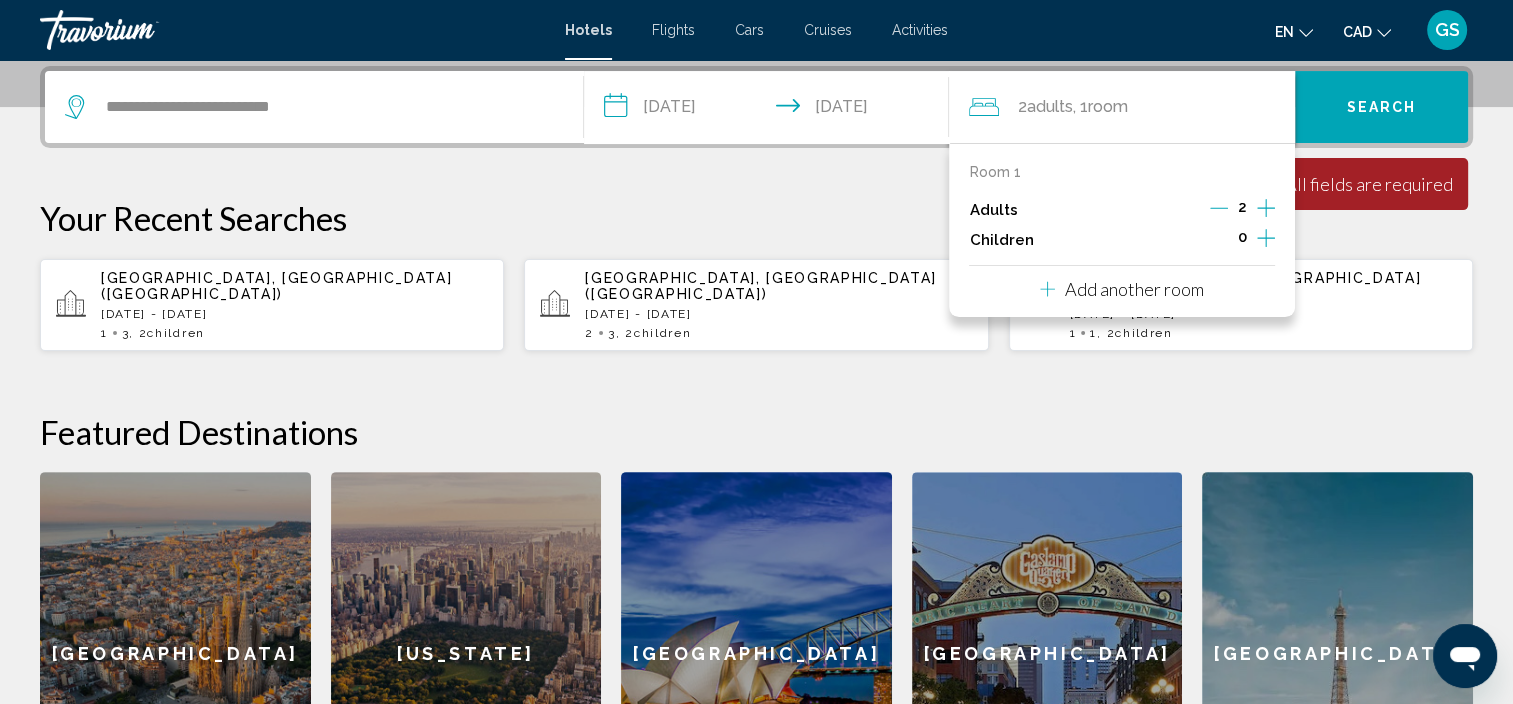 click 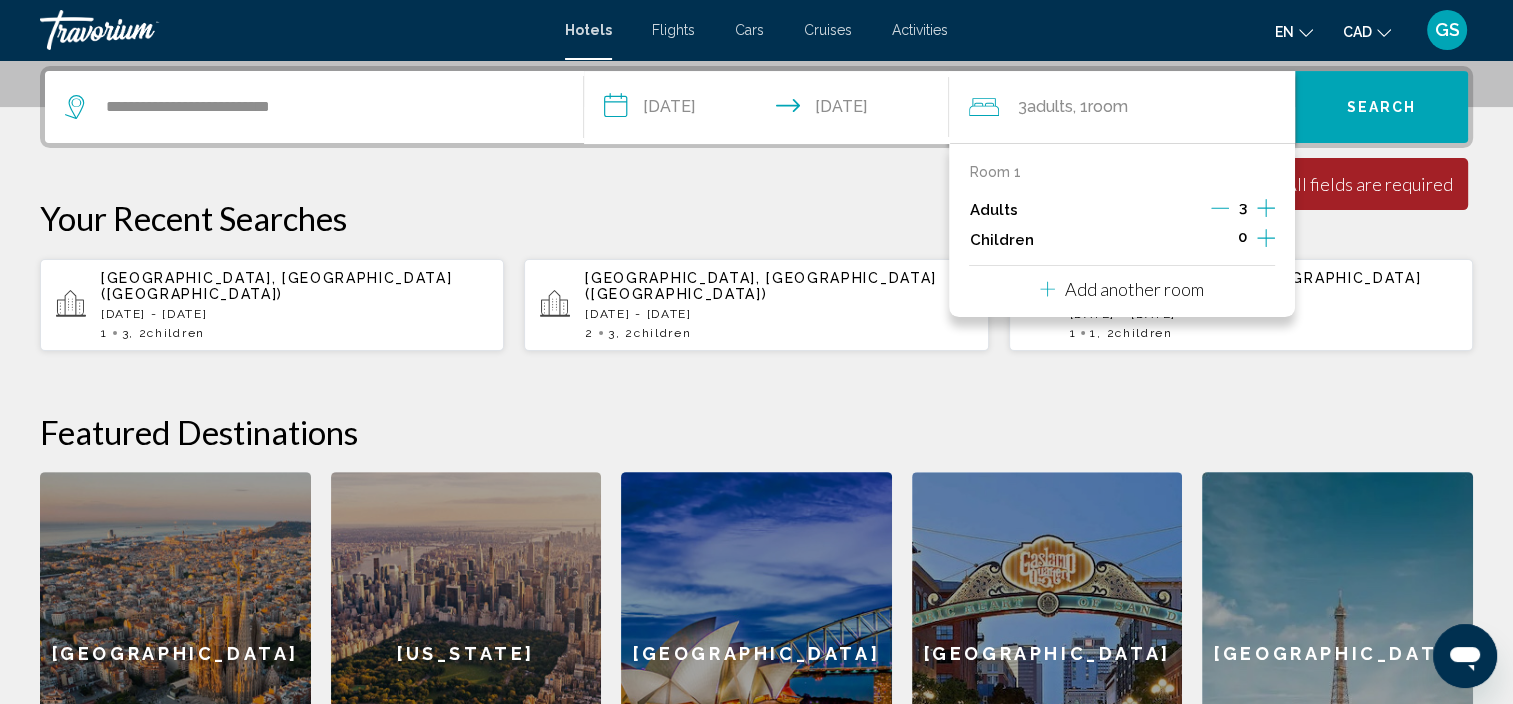 click 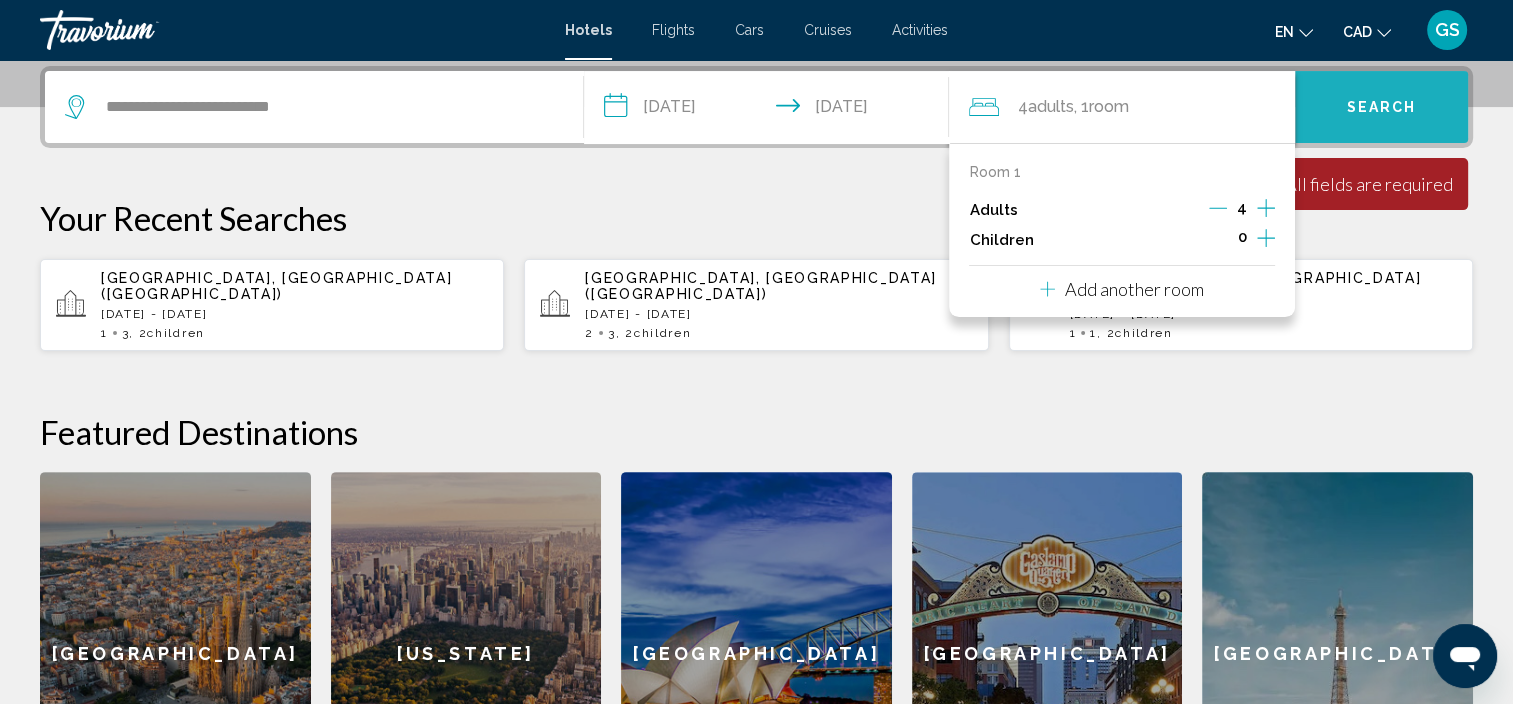 click on "Search" at bounding box center (1381, 107) 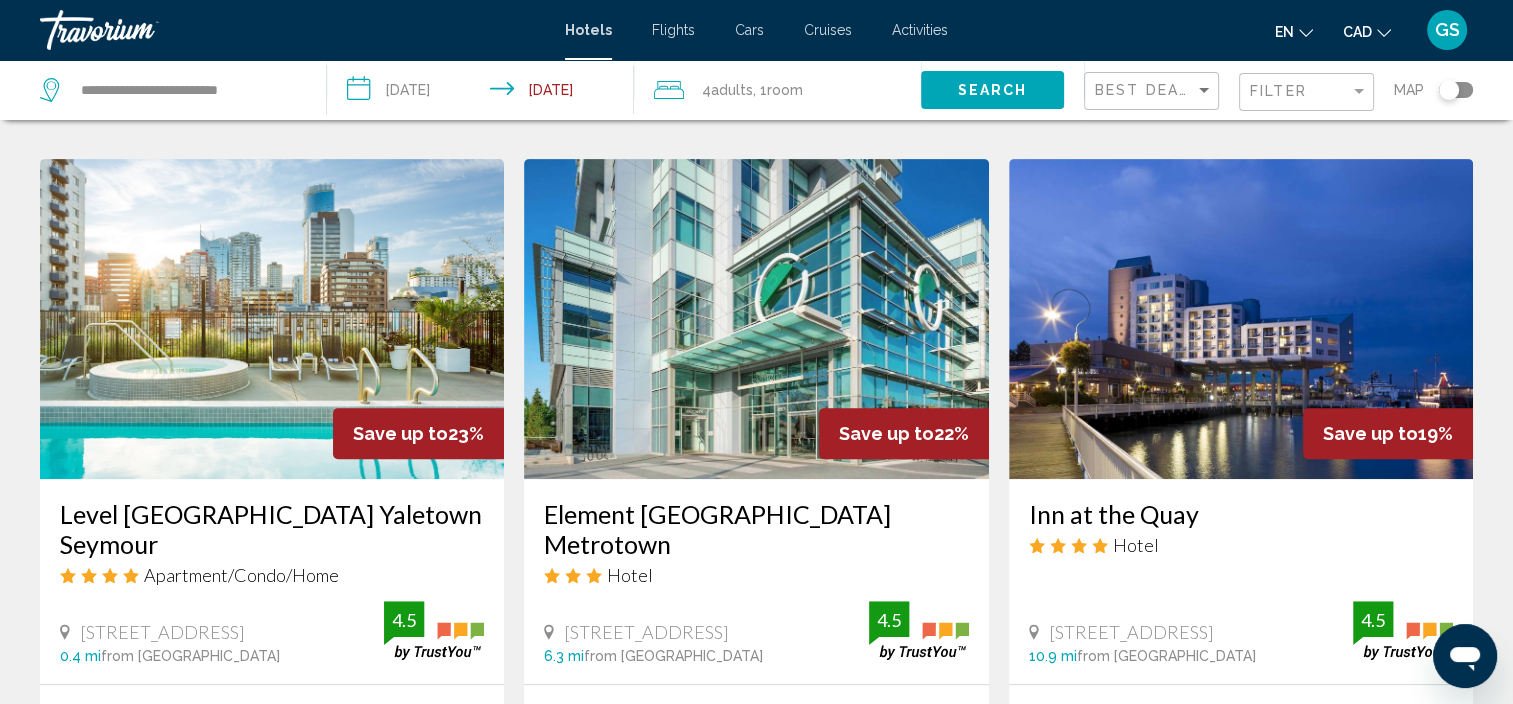 scroll, scrollTop: 400, scrollLeft: 0, axis: vertical 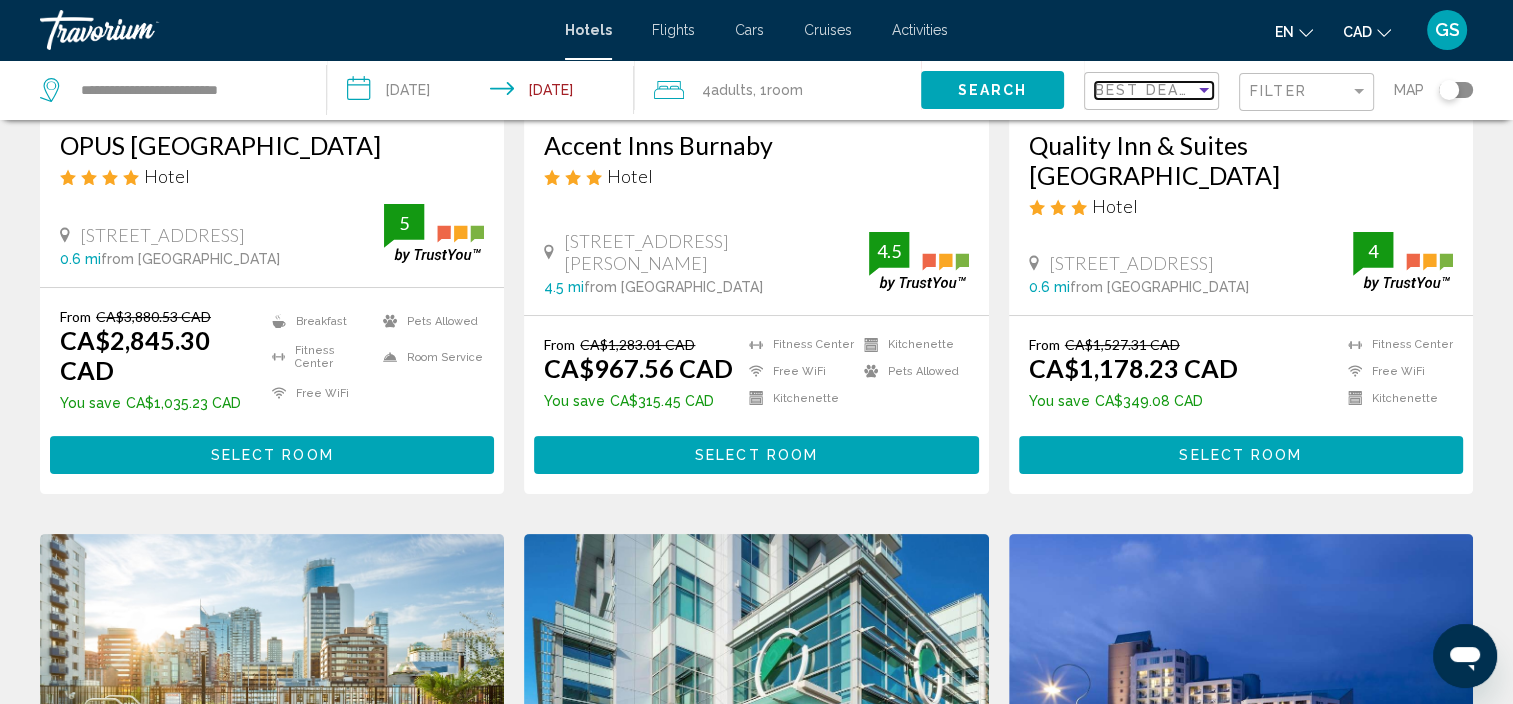 click on "Best Deals" at bounding box center (1147, 90) 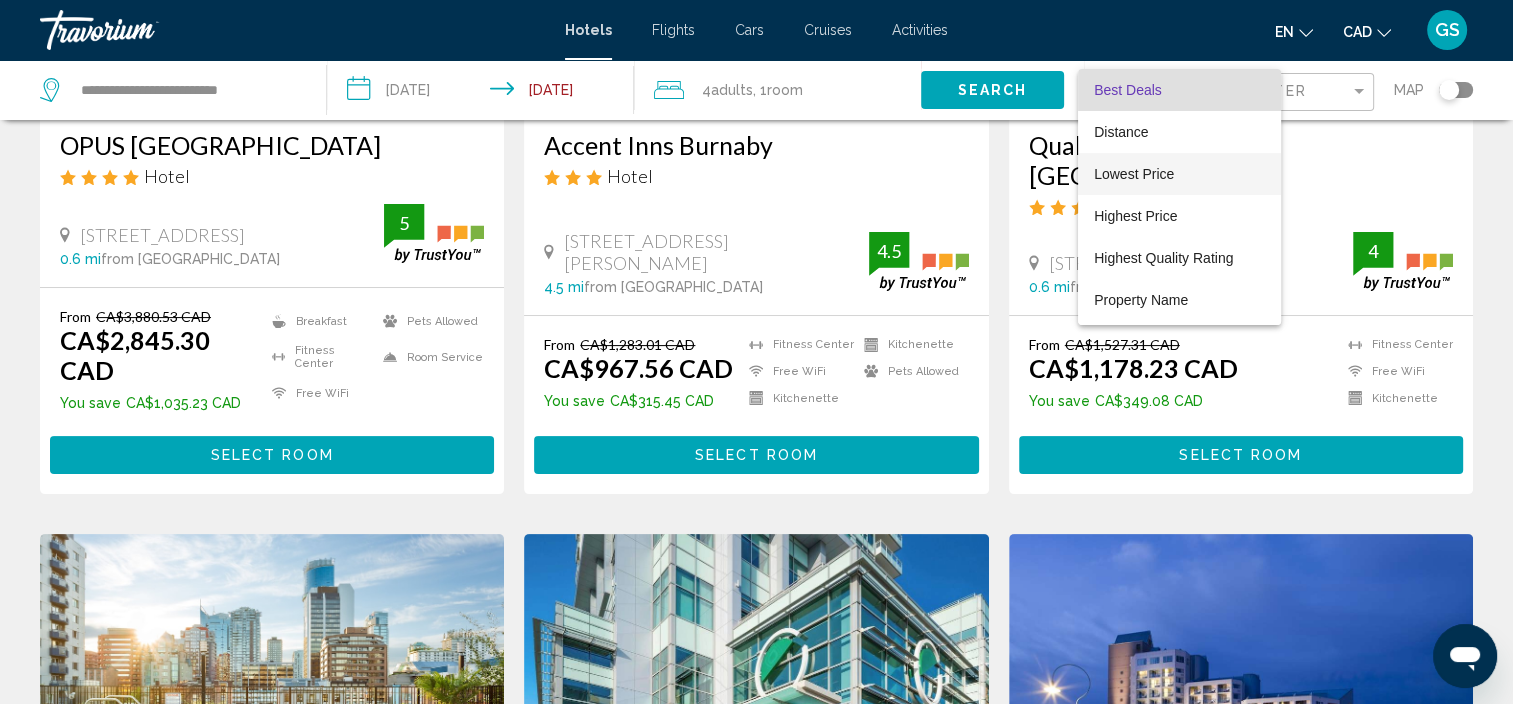 click on "Lowest Price" at bounding box center [1134, 174] 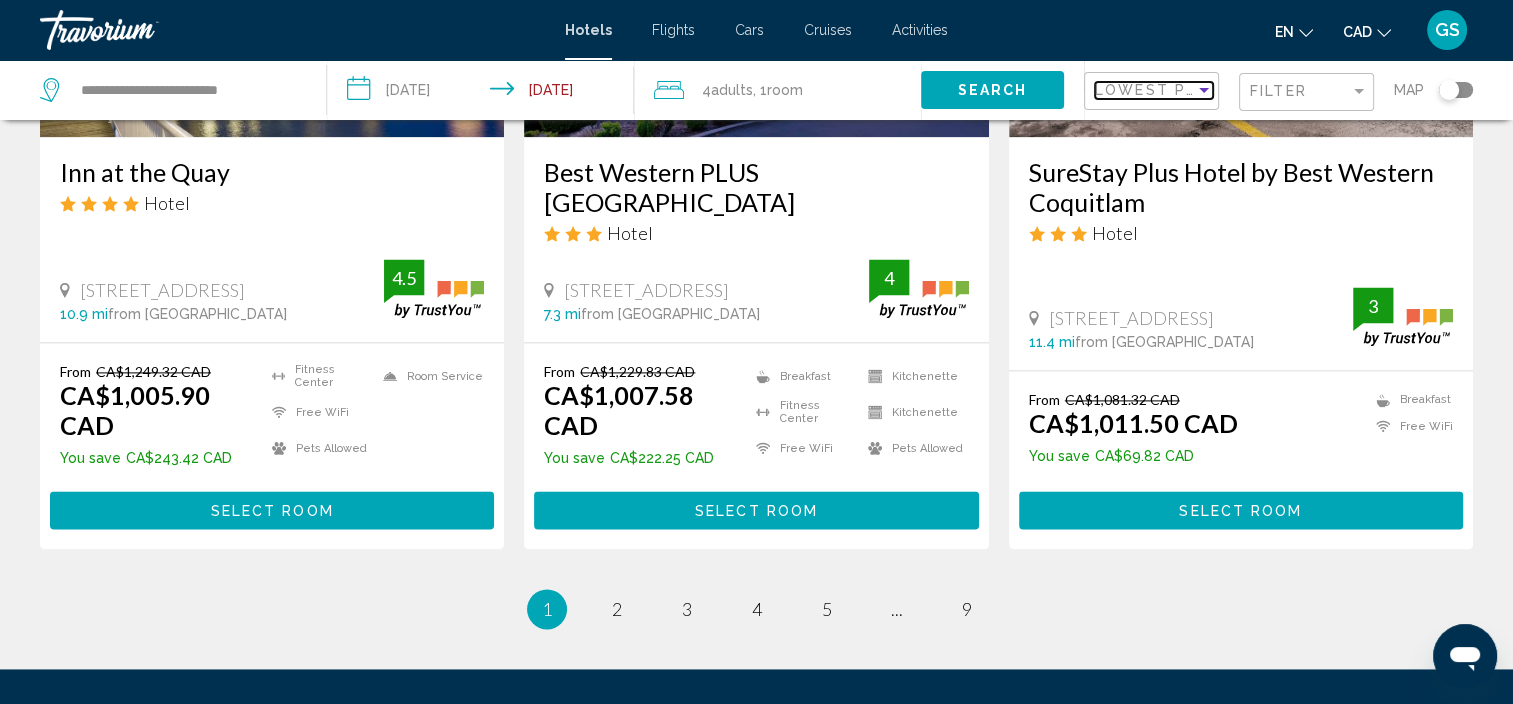scroll, scrollTop: 2686, scrollLeft: 0, axis: vertical 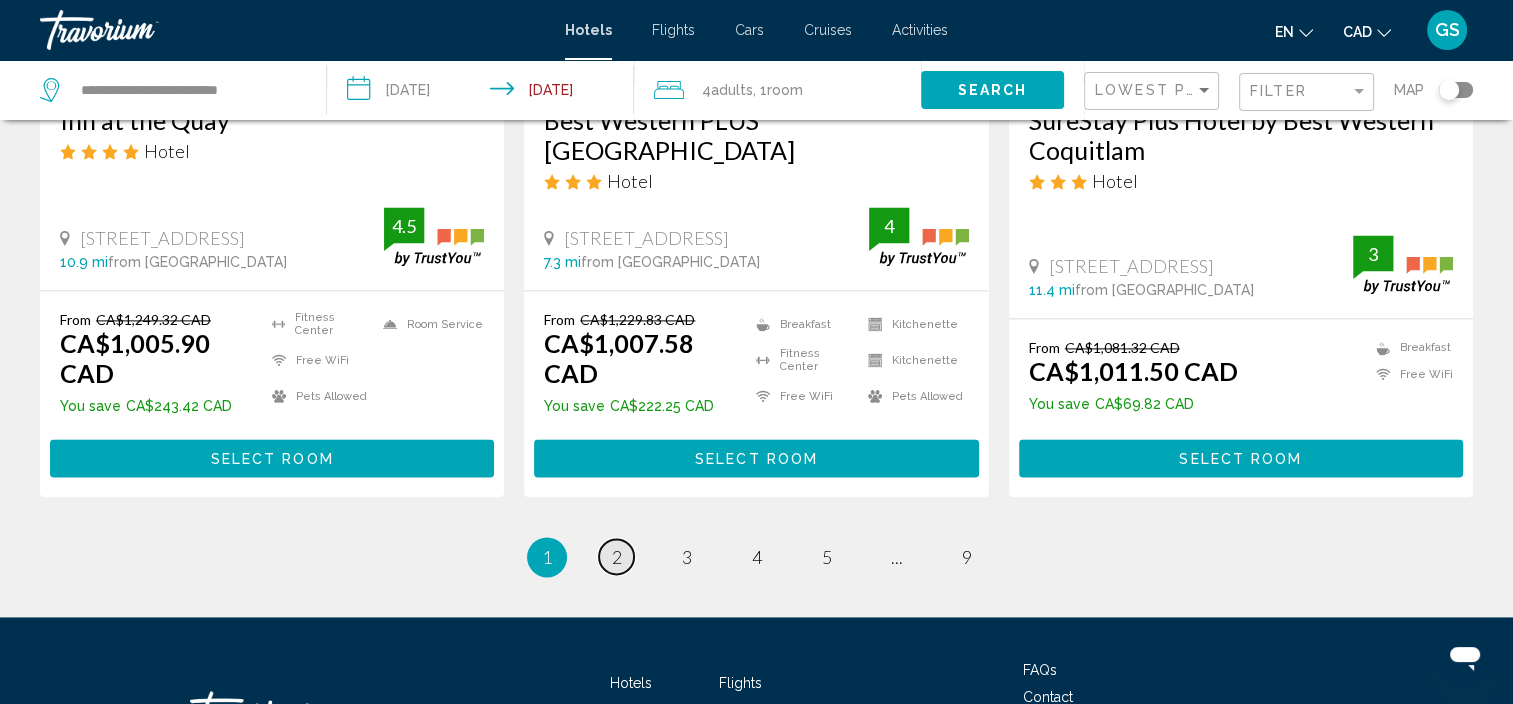 click on "page  2" at bounding box center [616, 556] 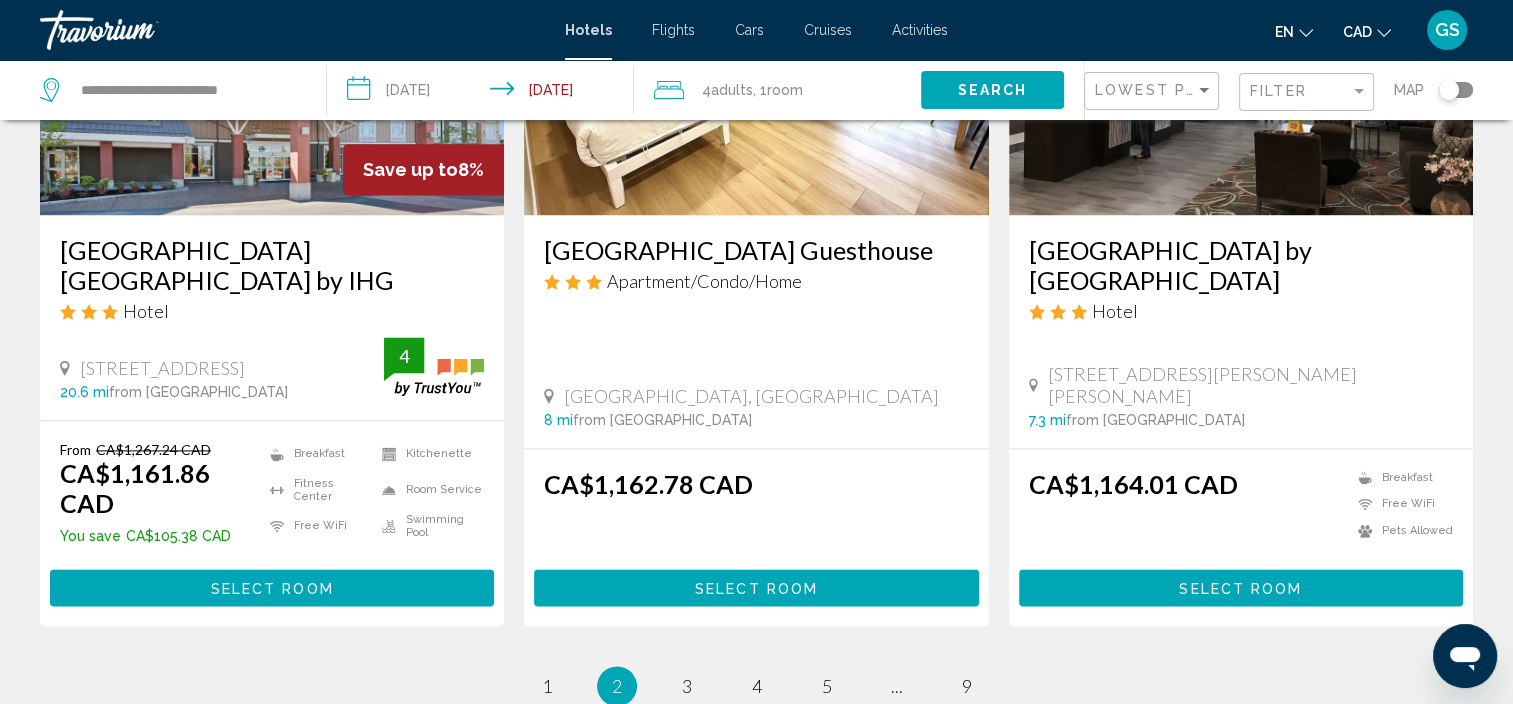 scroll, scrollTop: 2810, scrollLeft: 0, axis: vertical 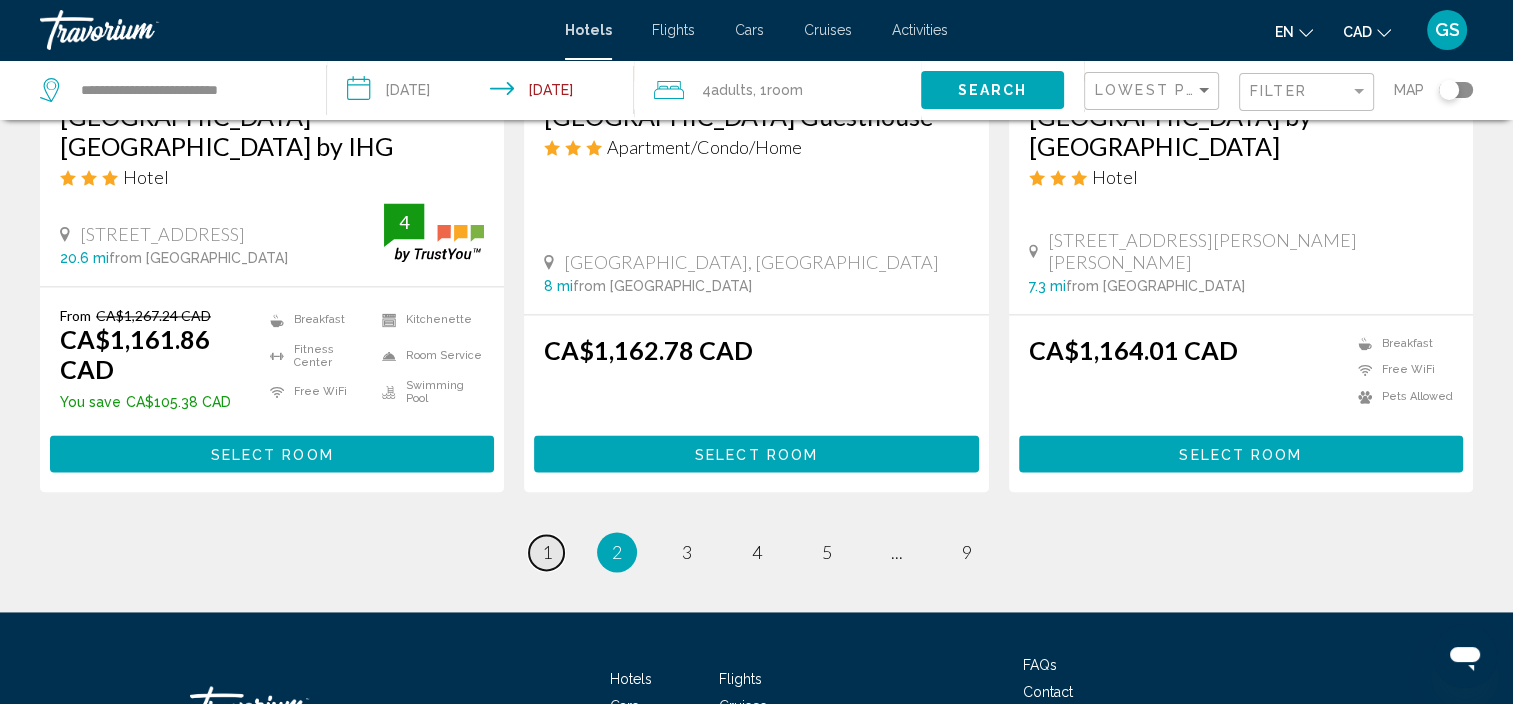 click on "1" at bounding box center [547, 552] 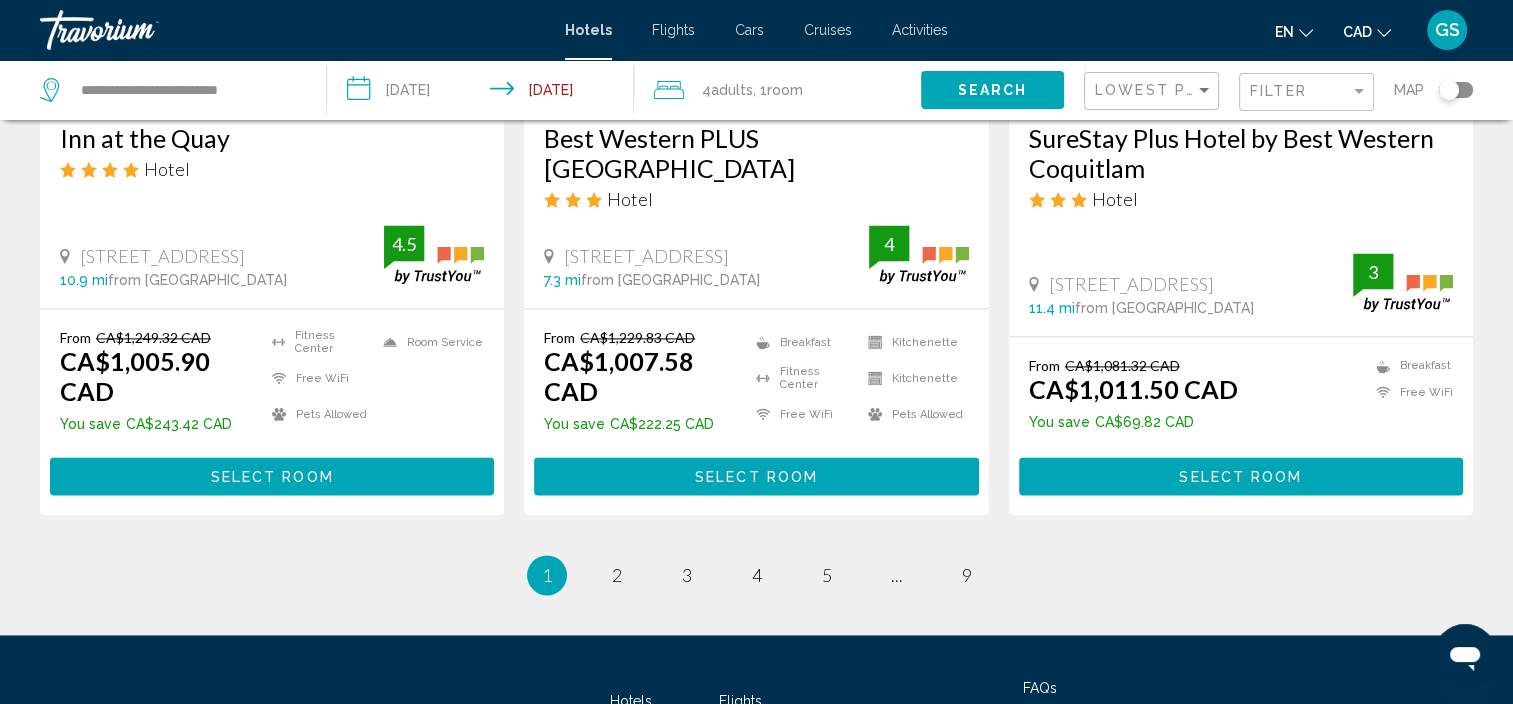 scroll, scrollTop: 2785, scrollLeft: 0, axis: vertical 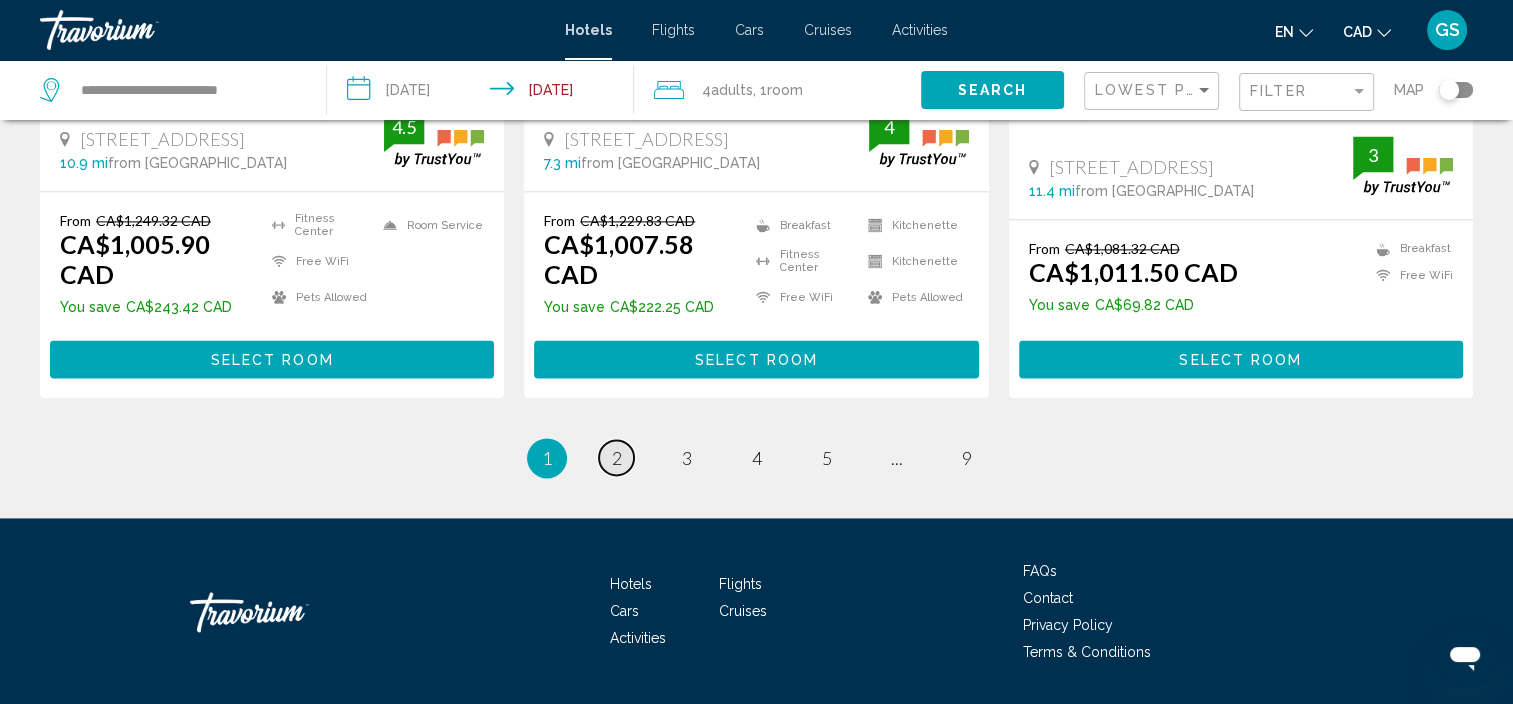 click on "2" at bounding box center [617, 458] 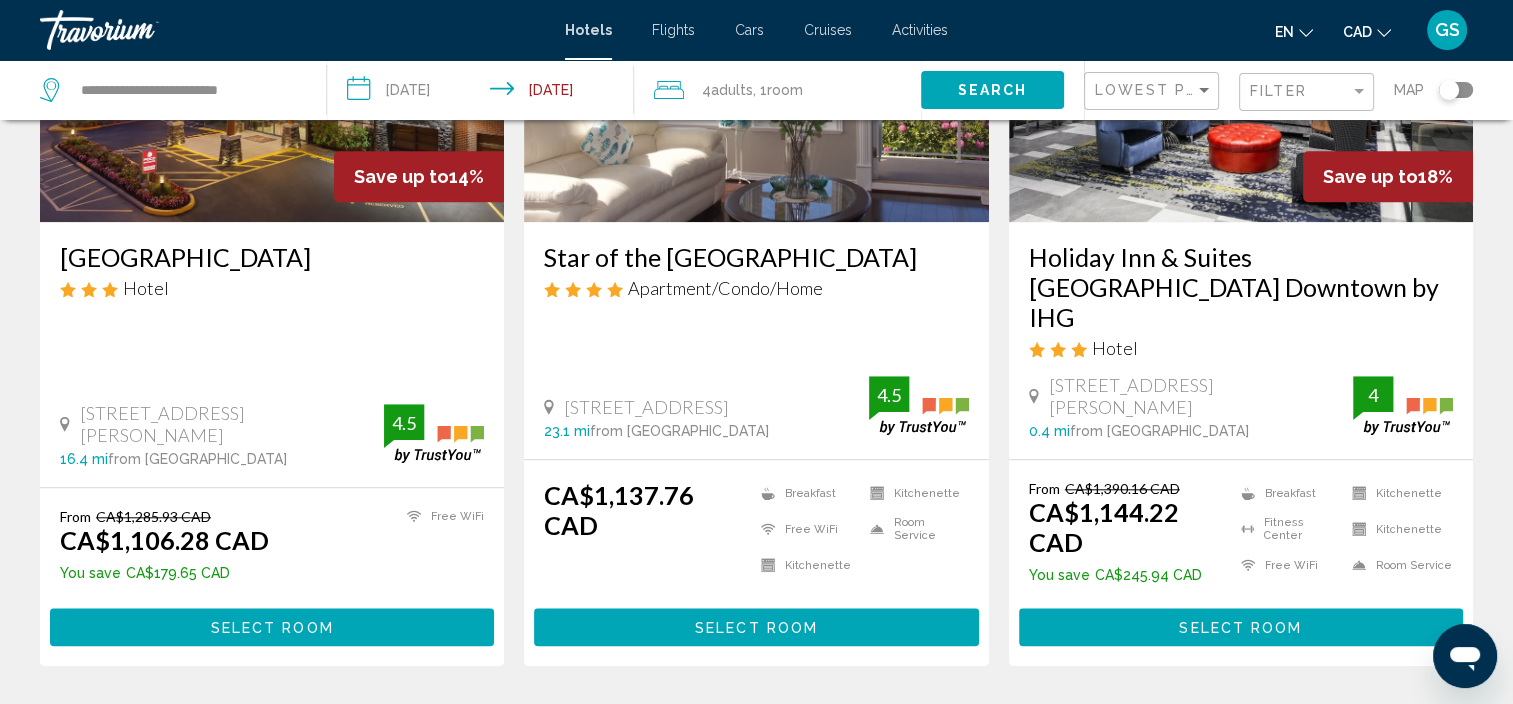 scroll, scrollTop: 1900, scrollLeft: 0, axis: vertical 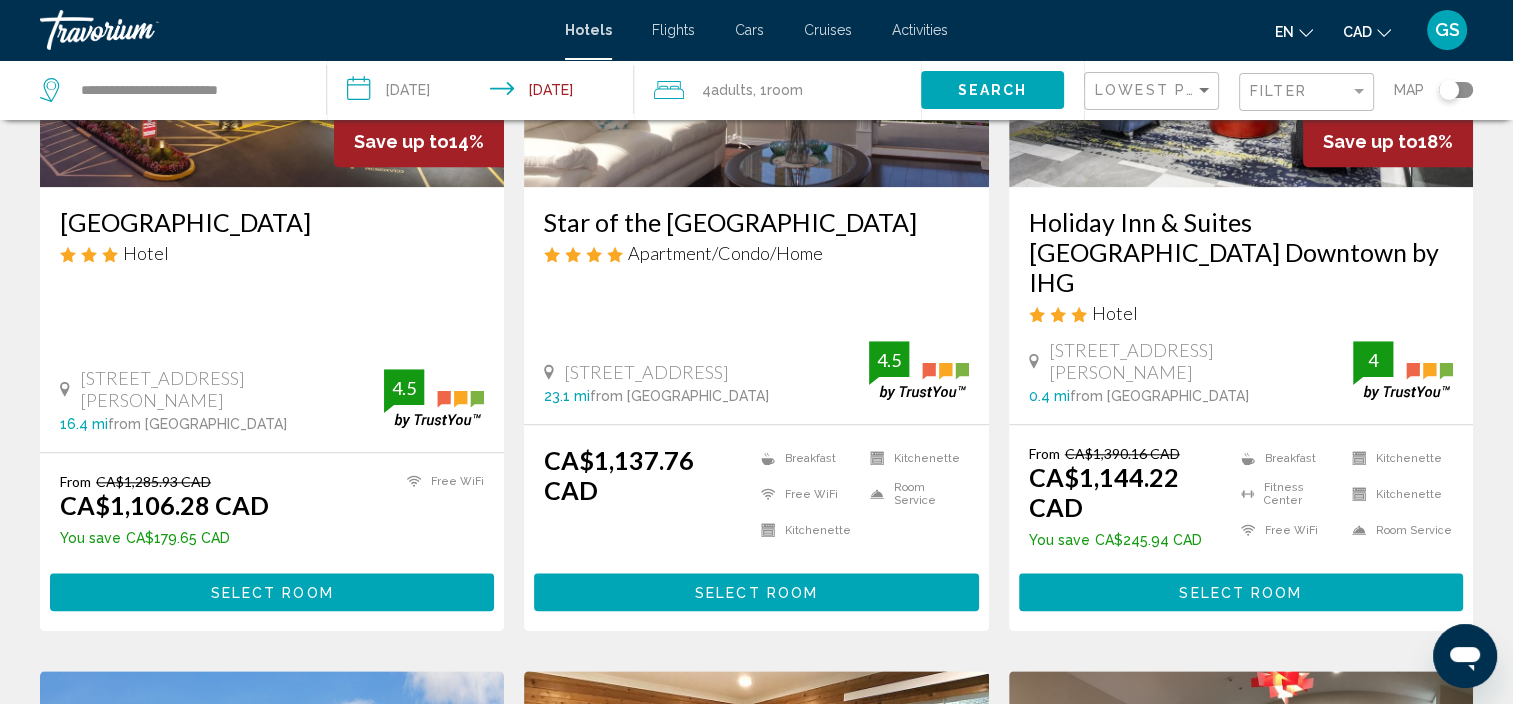 click on "Select Room" at bounding box center [1241, 591] 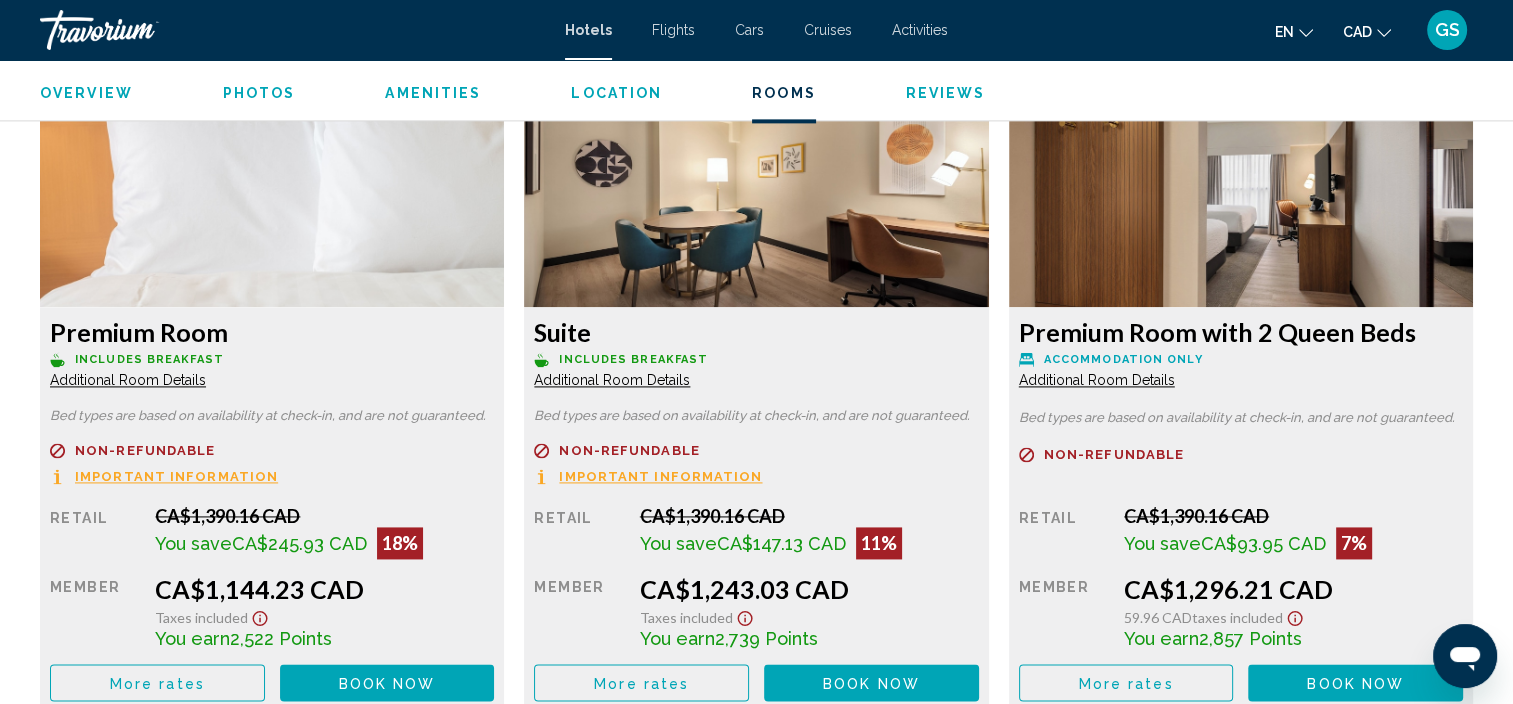 scroll, scrollTop: 2608, scrollLeft: 0, axis: vertical 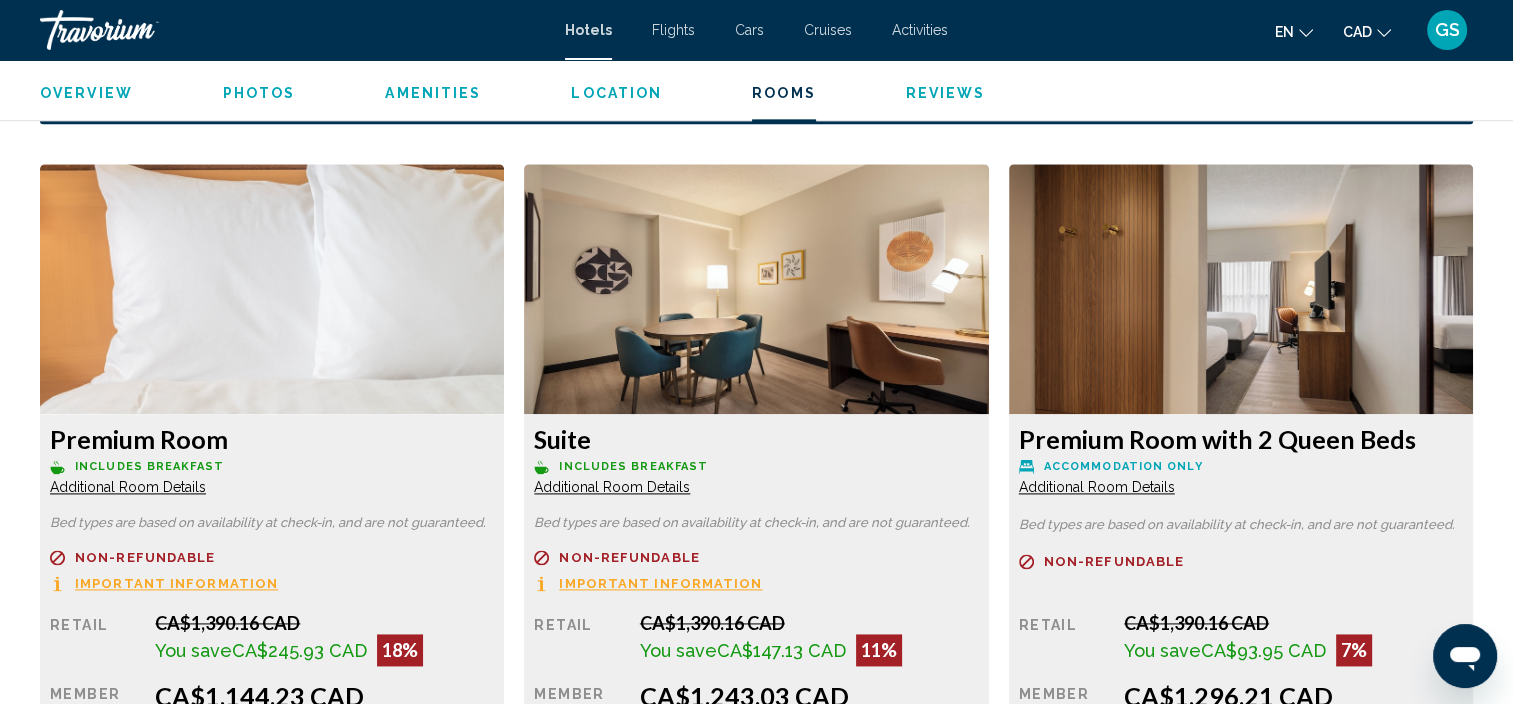 click on "Additional Room Details" at bounding box center [128, 487] 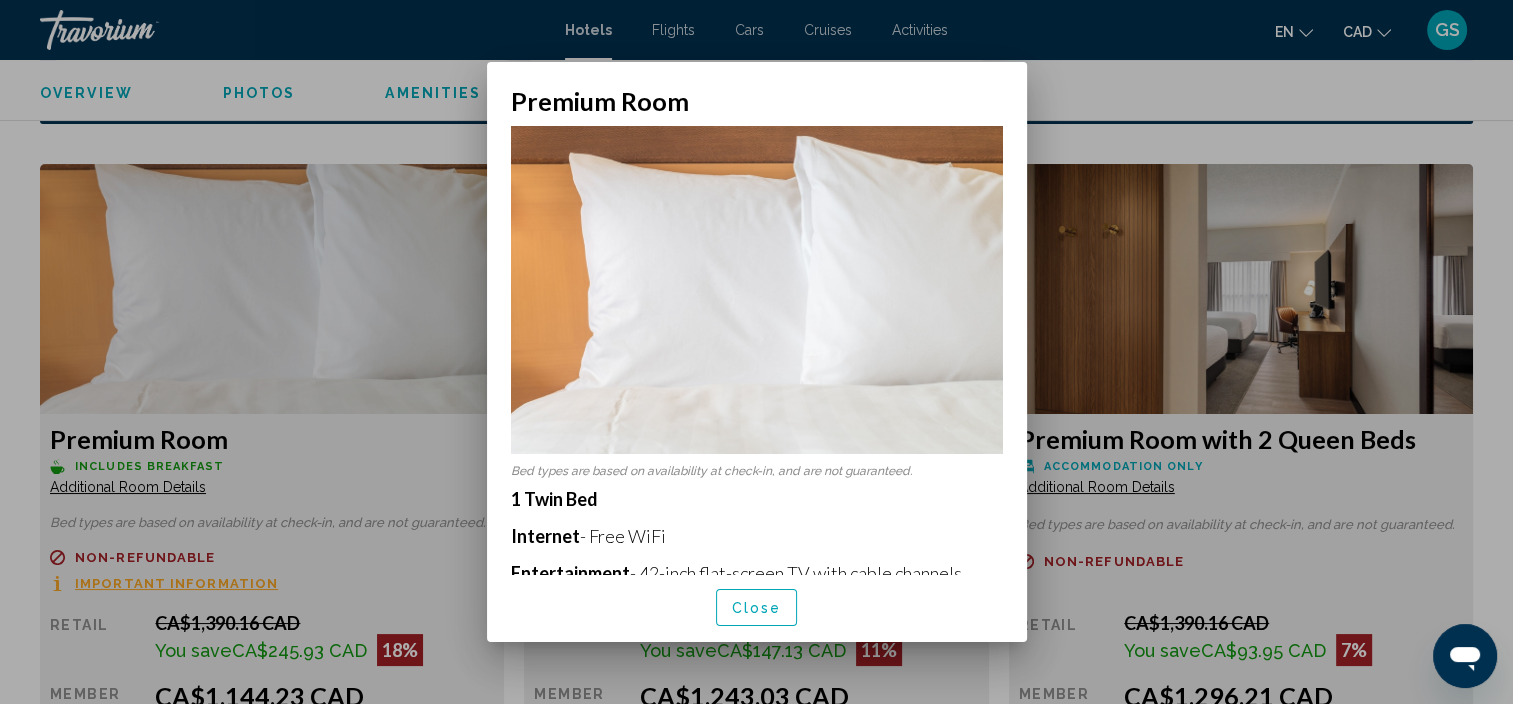 scroll, scrollTop: 0, scrollLeft: 0, axis: both 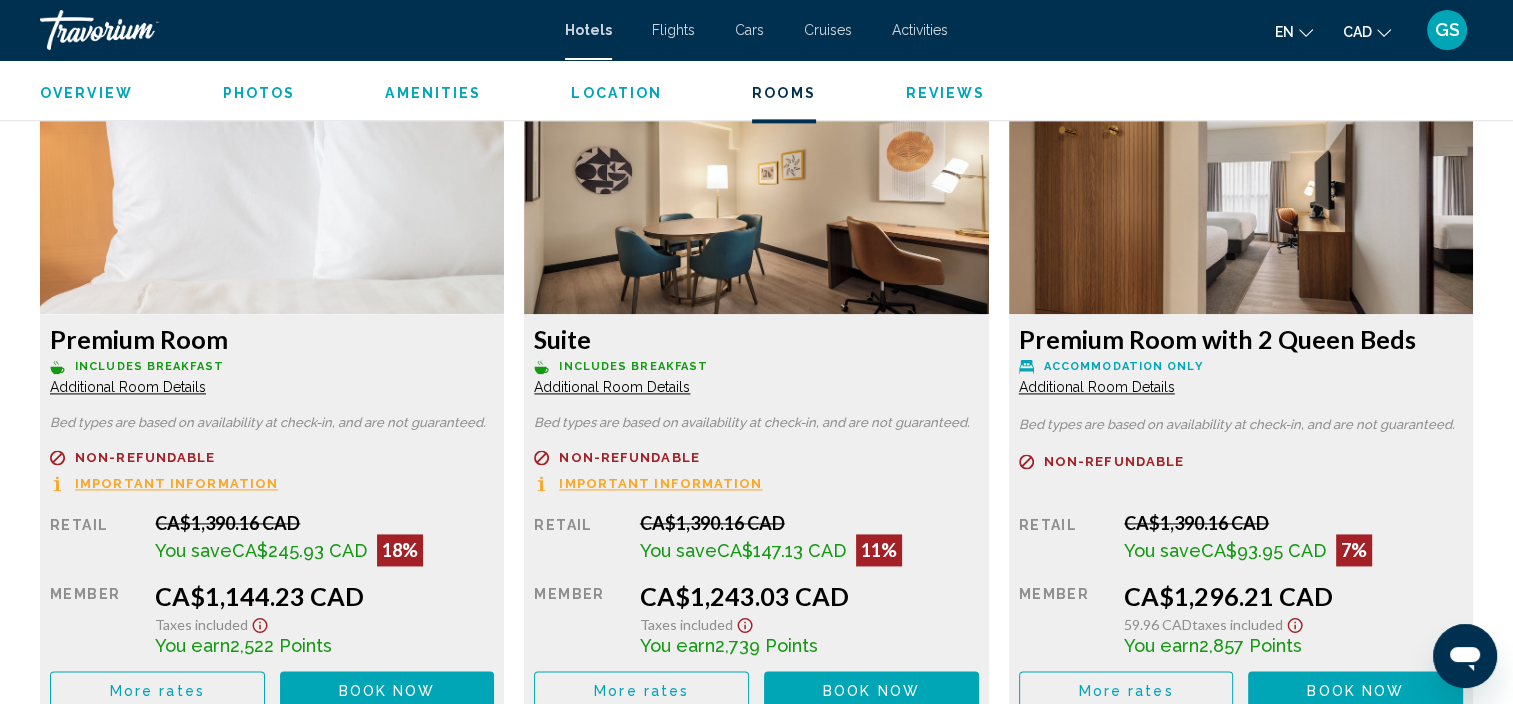 click on "Additional Room Details" at bounding box center (128, 387) 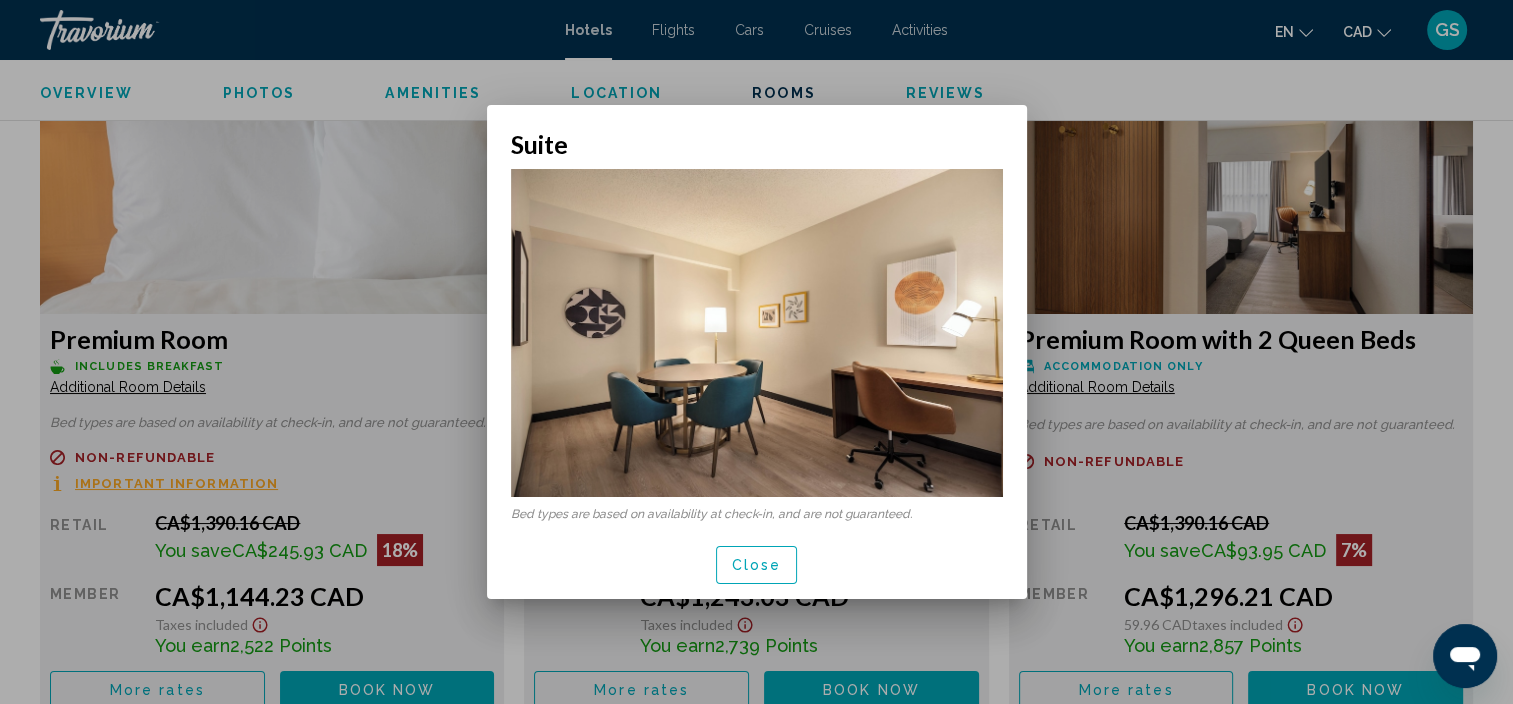 click on "Close" at bounding box center (757, 564) 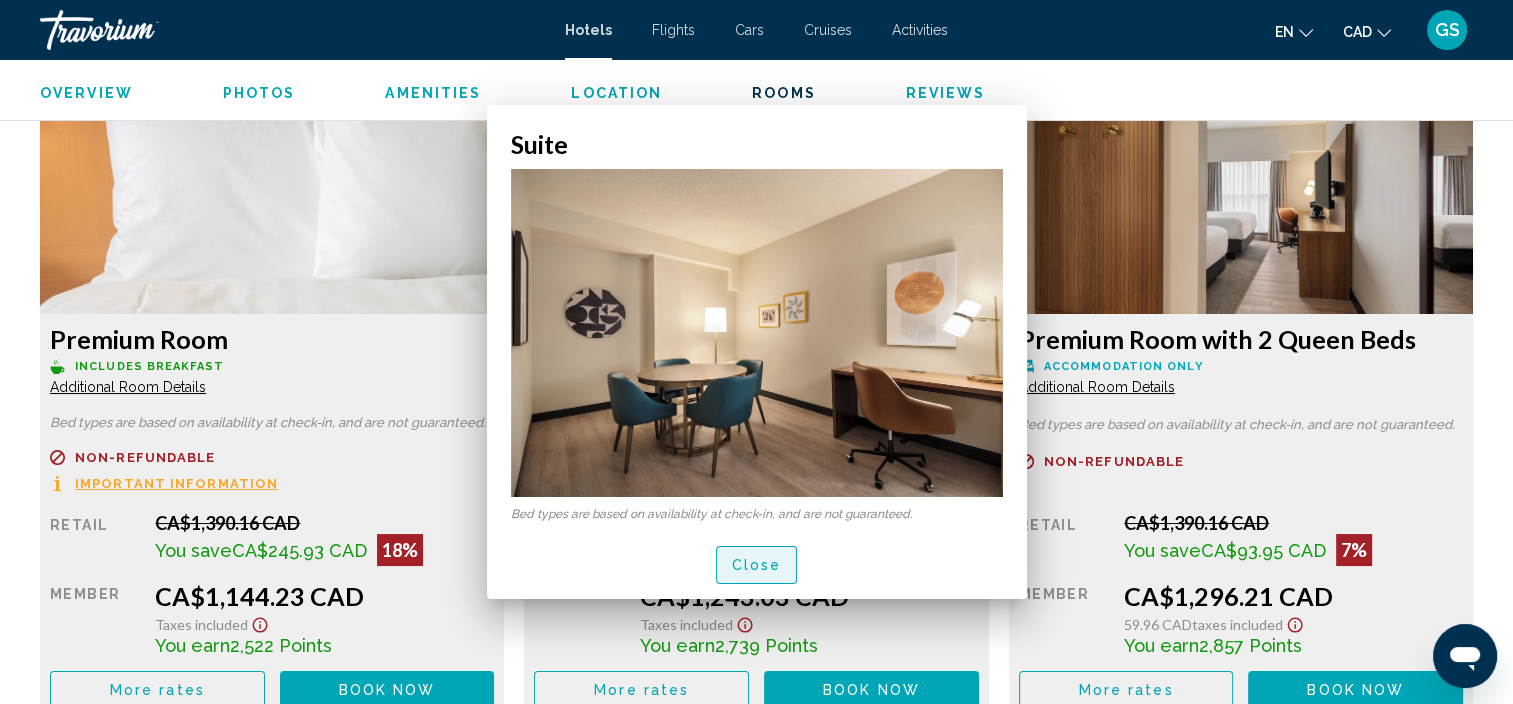 scroll, scrollTop: 2708, scrollLeft: 0, axis: vertical 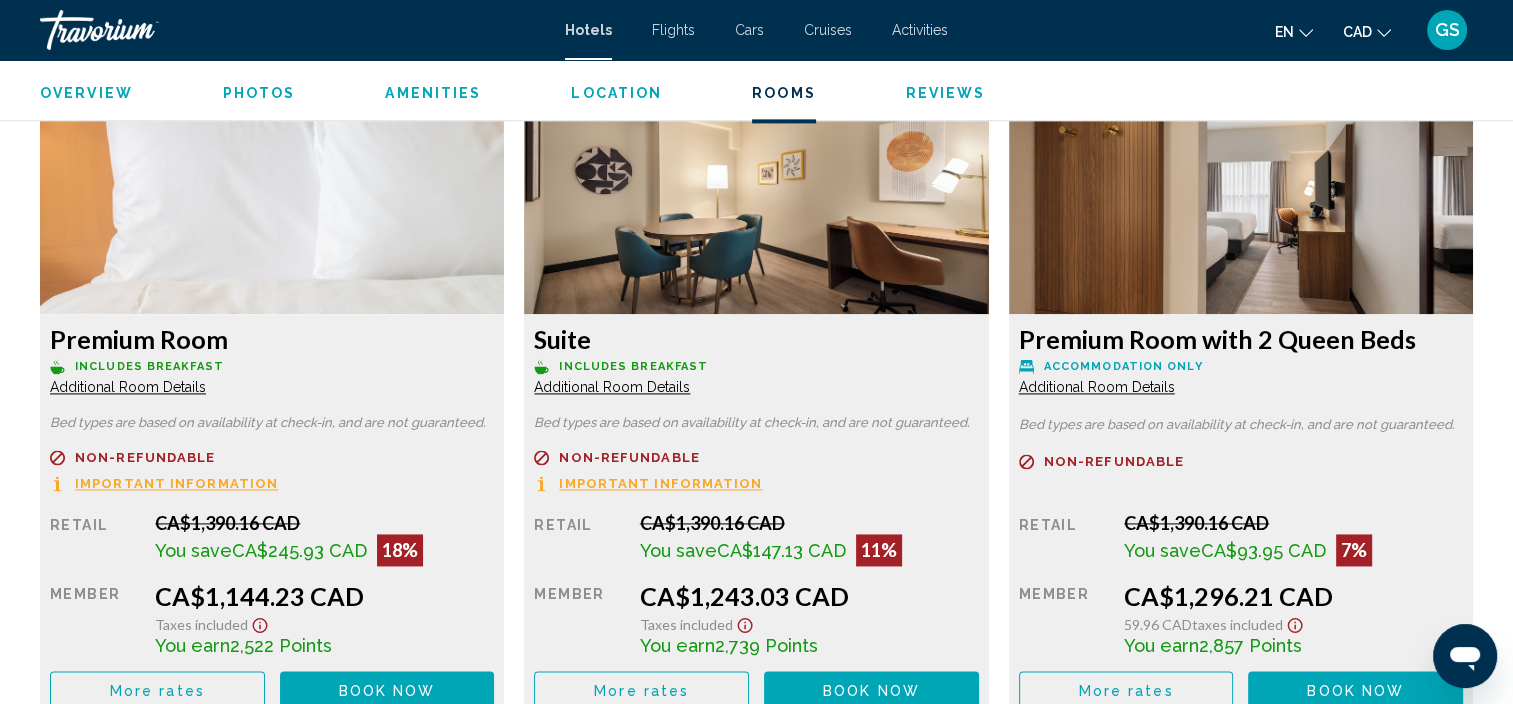 click on "Additional Room Details" at bounding box center (128, 387) 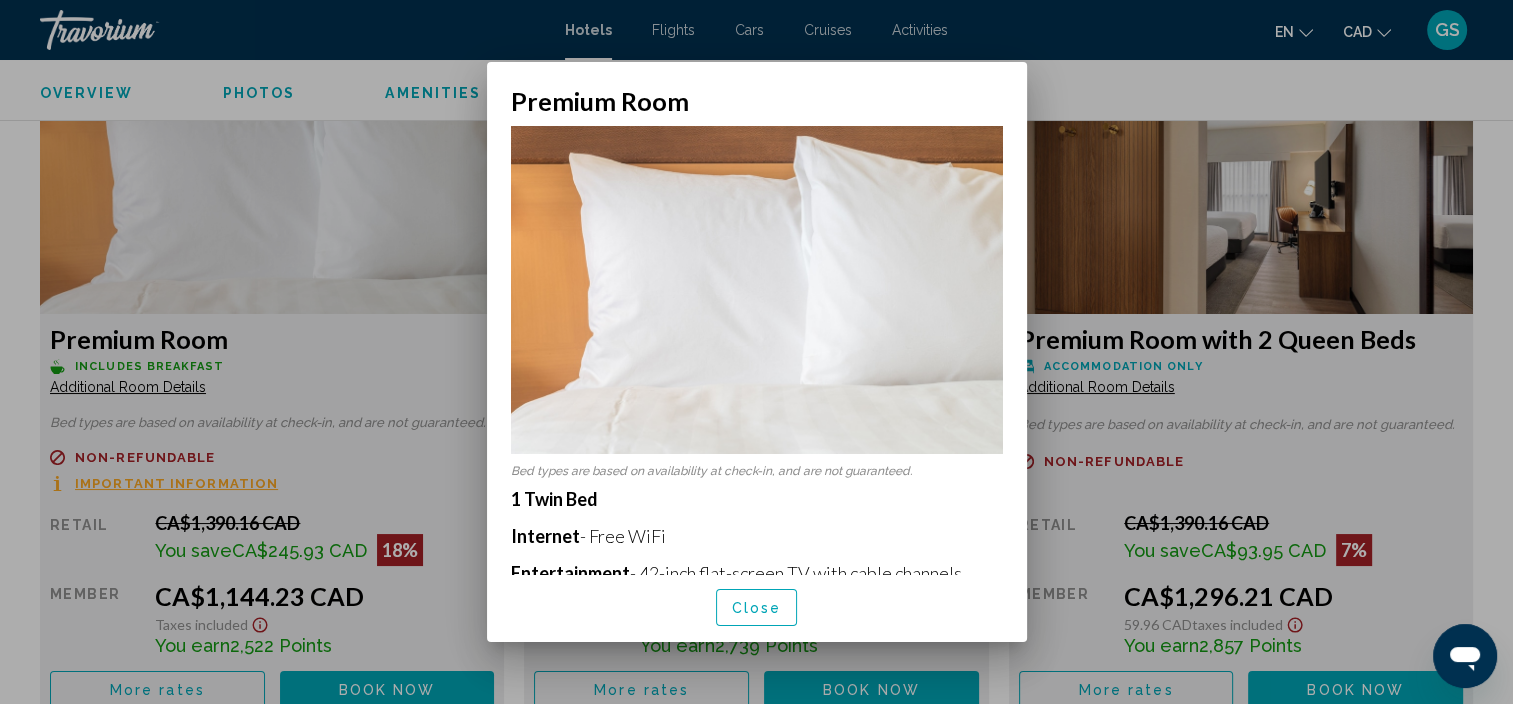 scroll, scrollTop: 0, scrollLeft: 0, axis: both 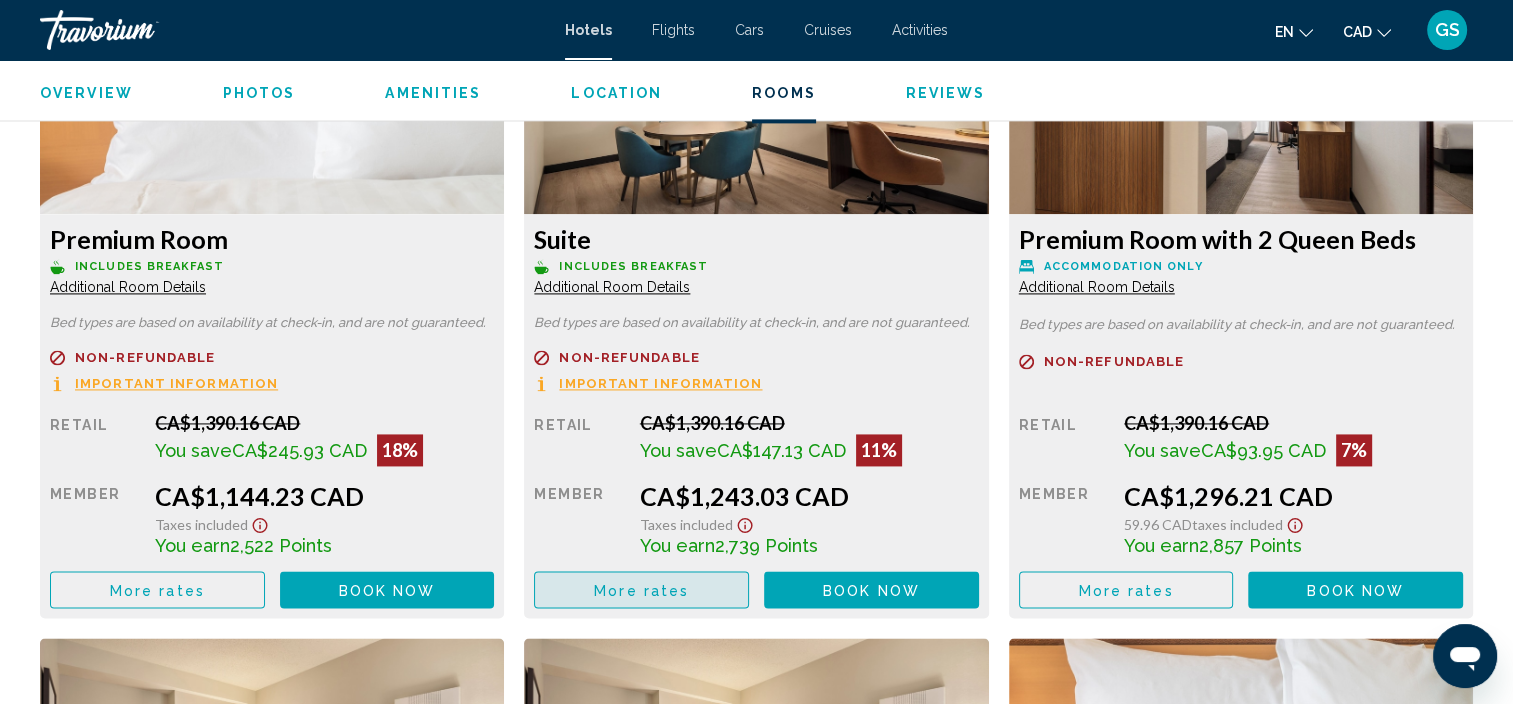 click on "More rates" at bounding box center [641, 590] 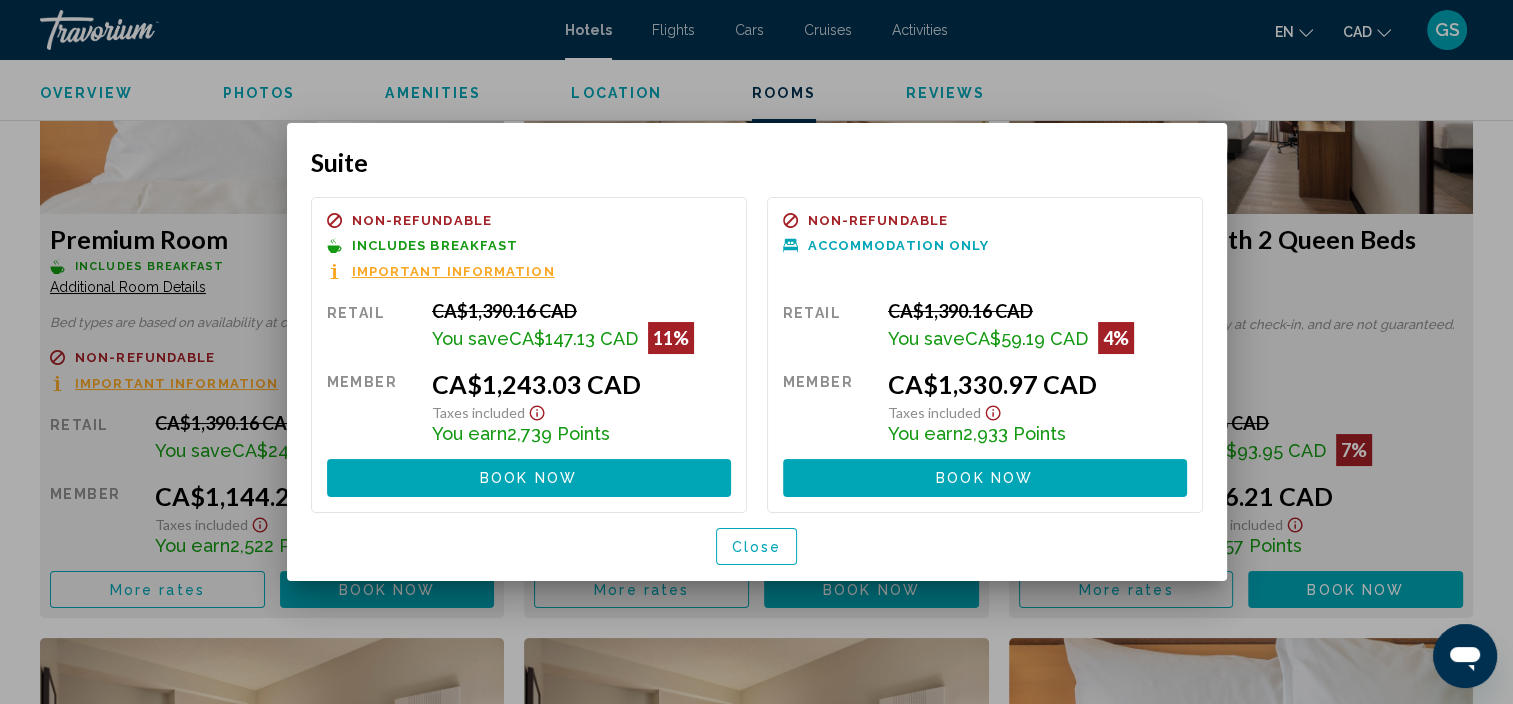 click on "Important Information" at bounding box center [453, 271] 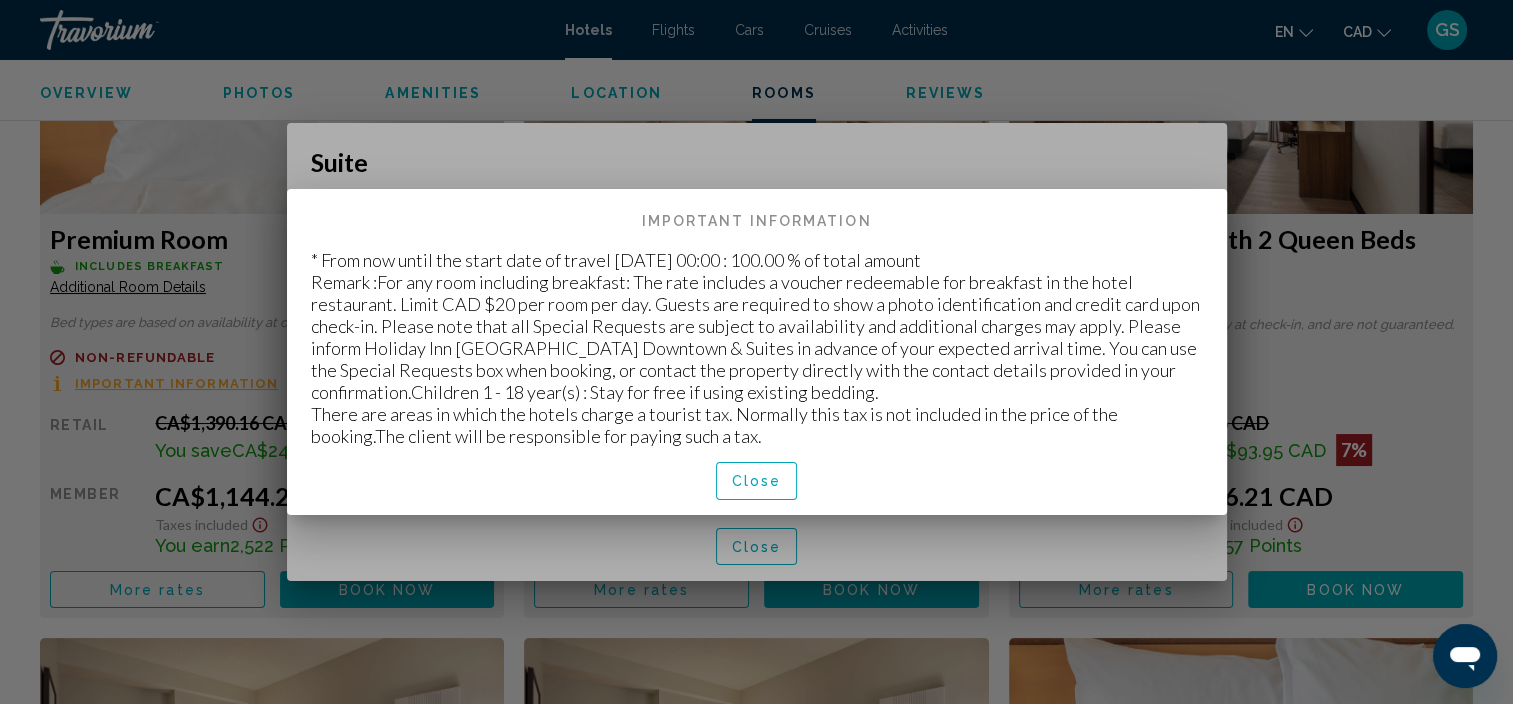 click on "Close" at bounding box center (757, 480) 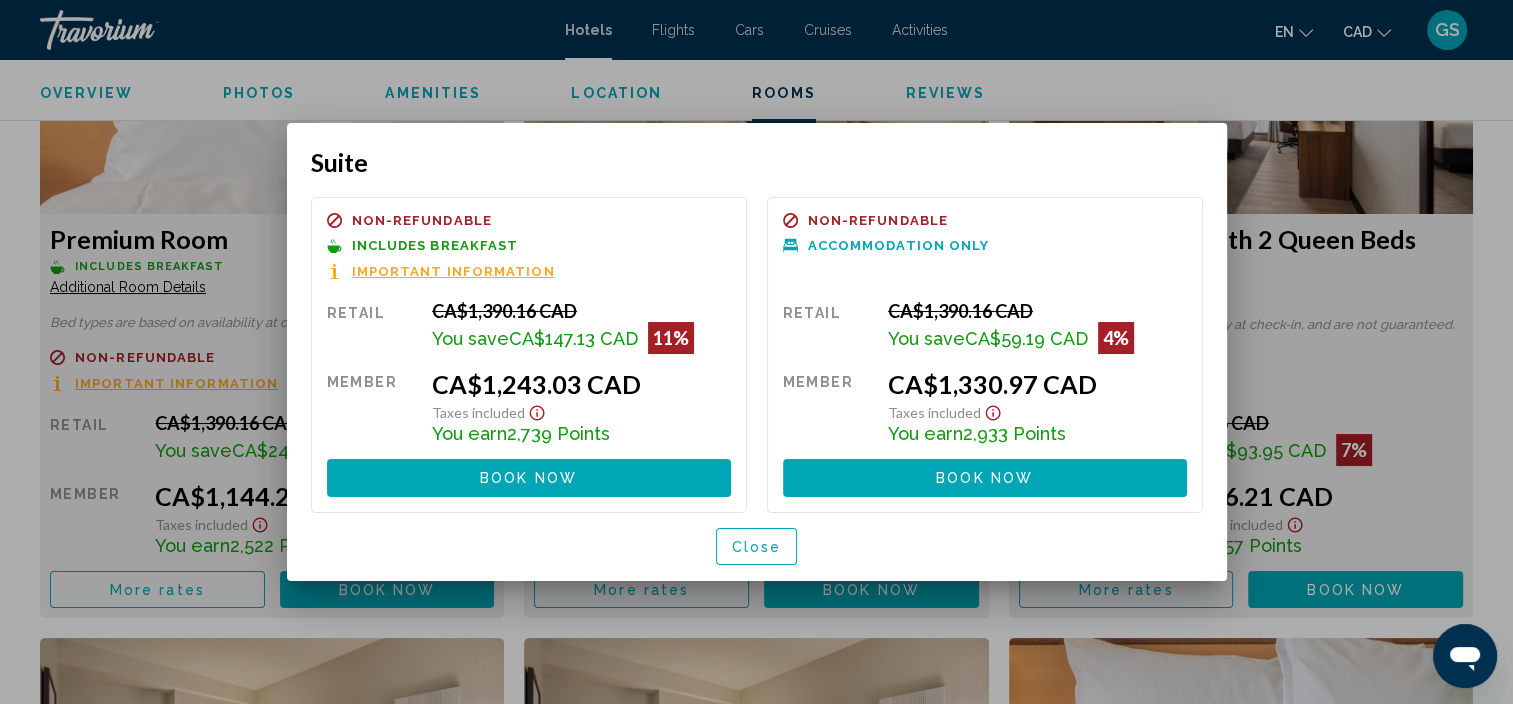 click on "Close" at bounding box center (757, 546) 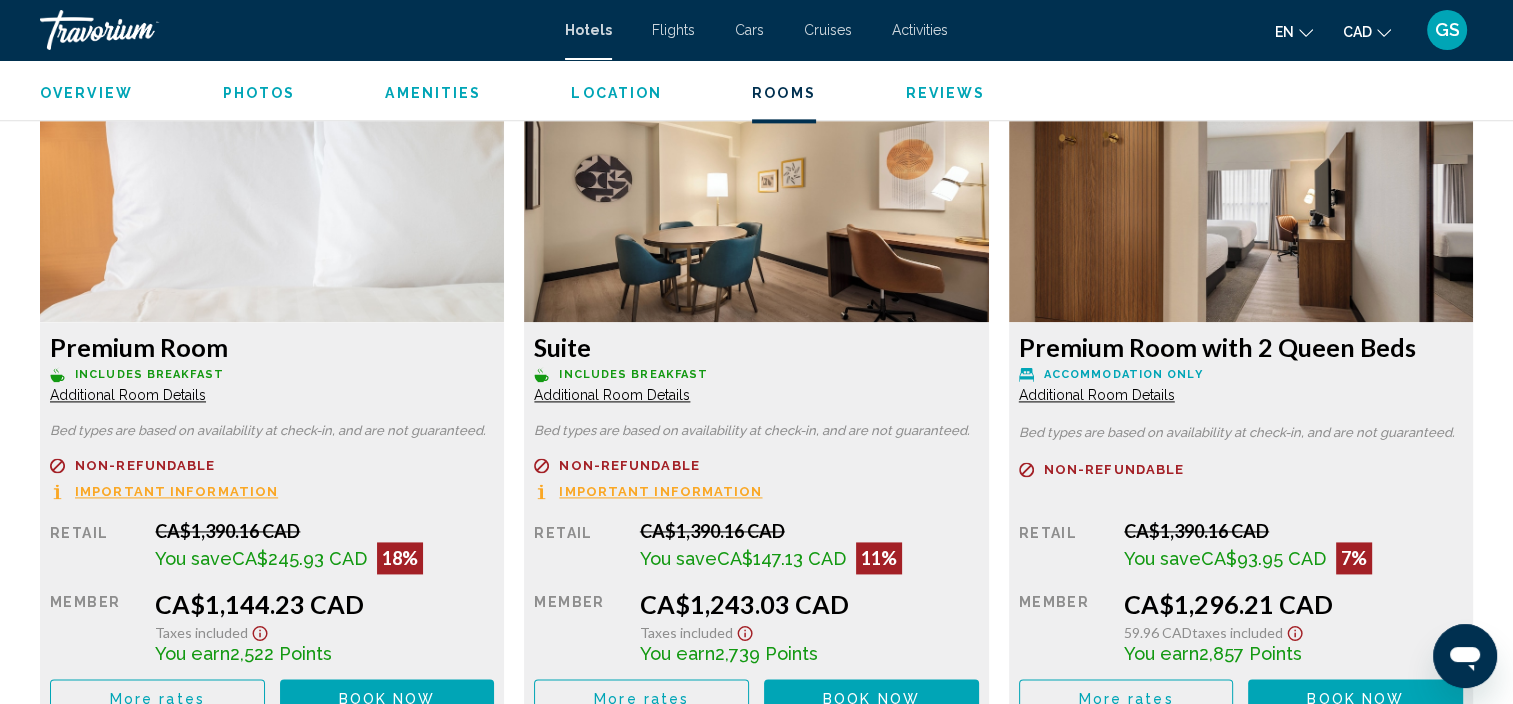 scroll, scrollTop: 2808, scrollLeft: 0, axis: vertical 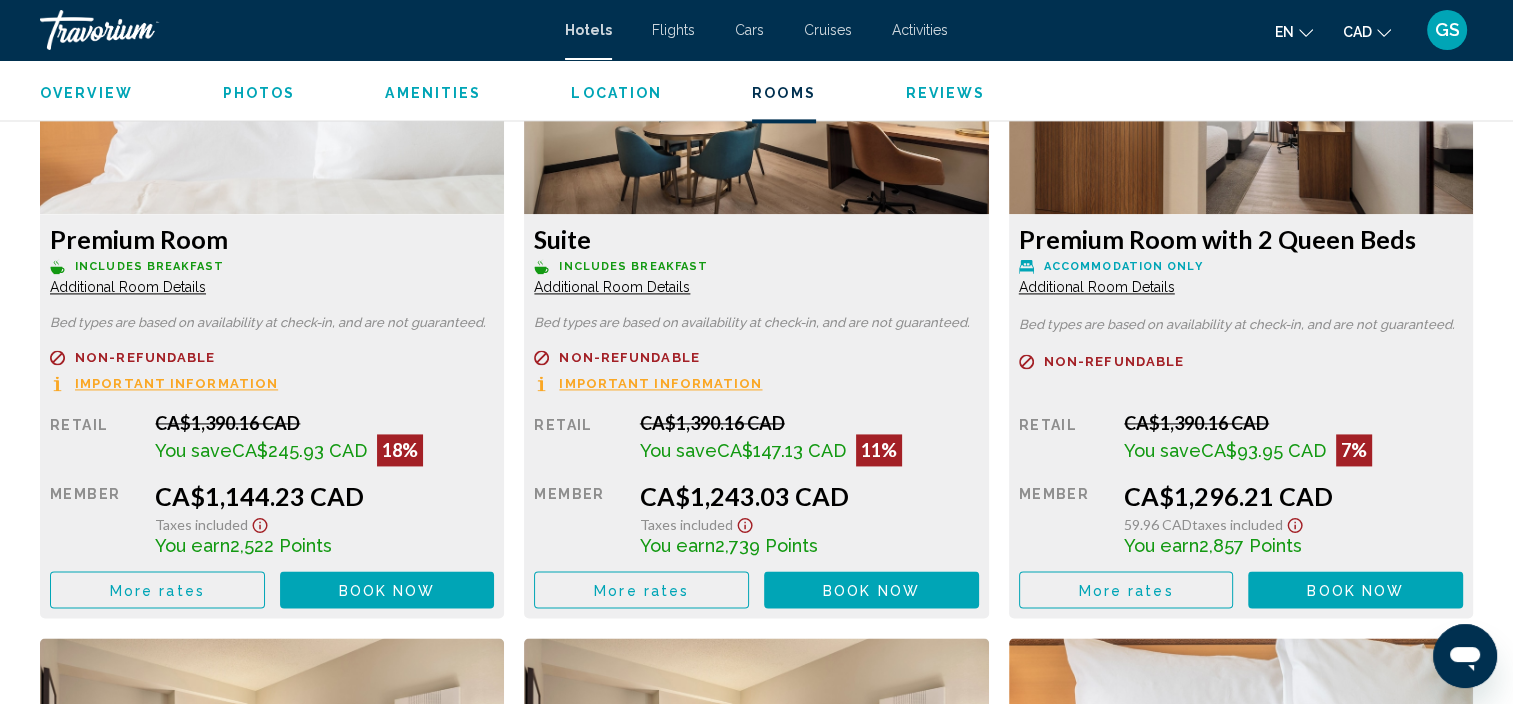 click on "Additional Room Details" at bounding box center (128, 287) 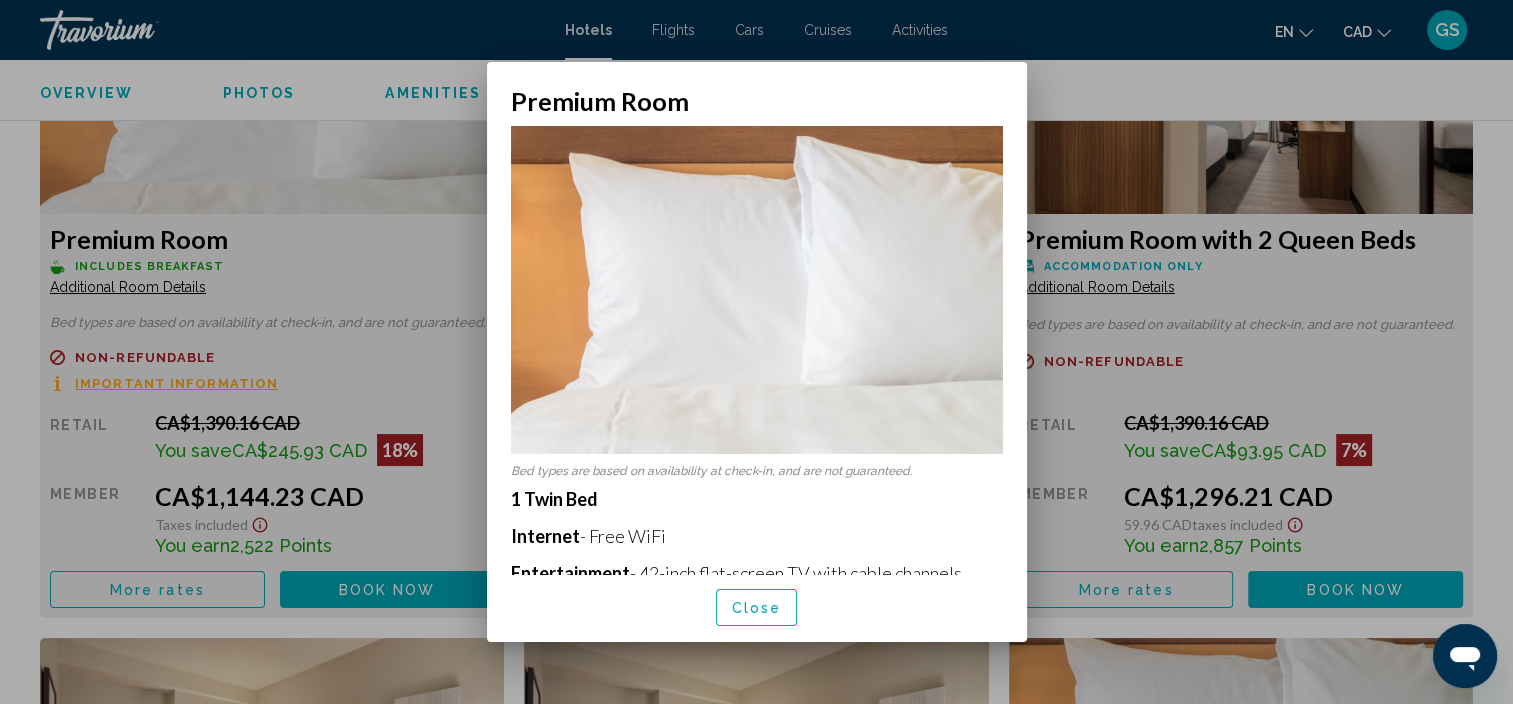 scroll, scrollTop: 0, scrollLeft: 0, axis: both 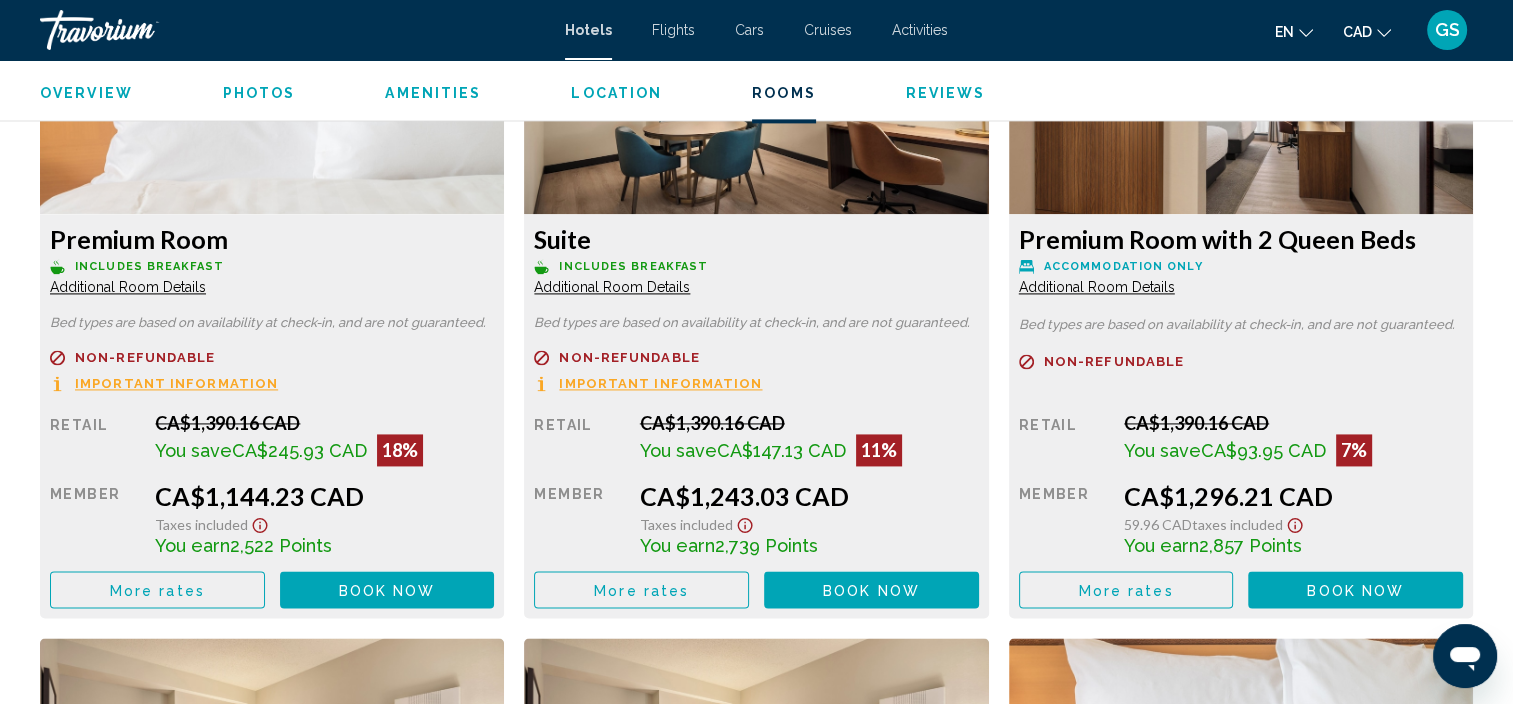 click on "Additional Room Details" at bounding box center [128, 287] 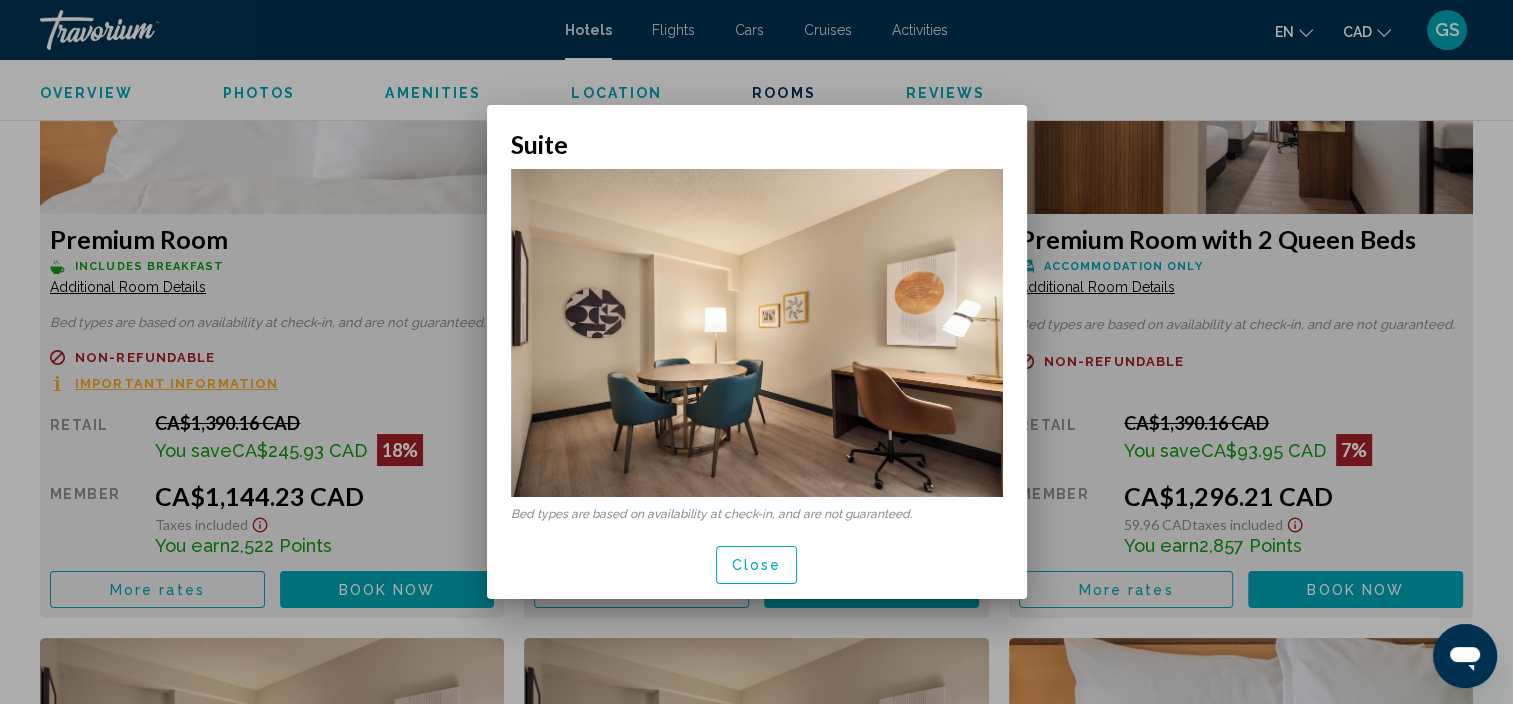 click at bounding box center [756, 352] 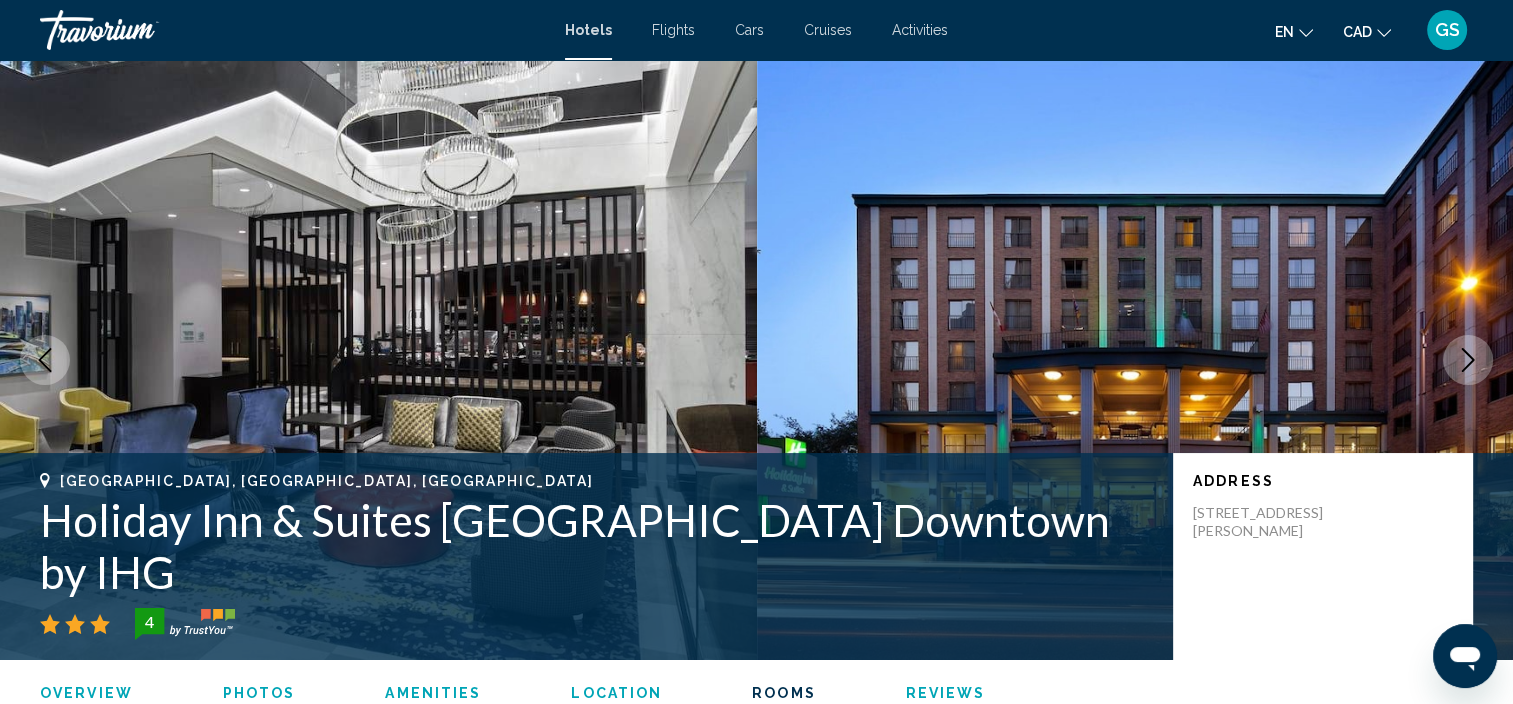 scroll, scrollTop: 2808, scrollLeft: 0, axis: vertical 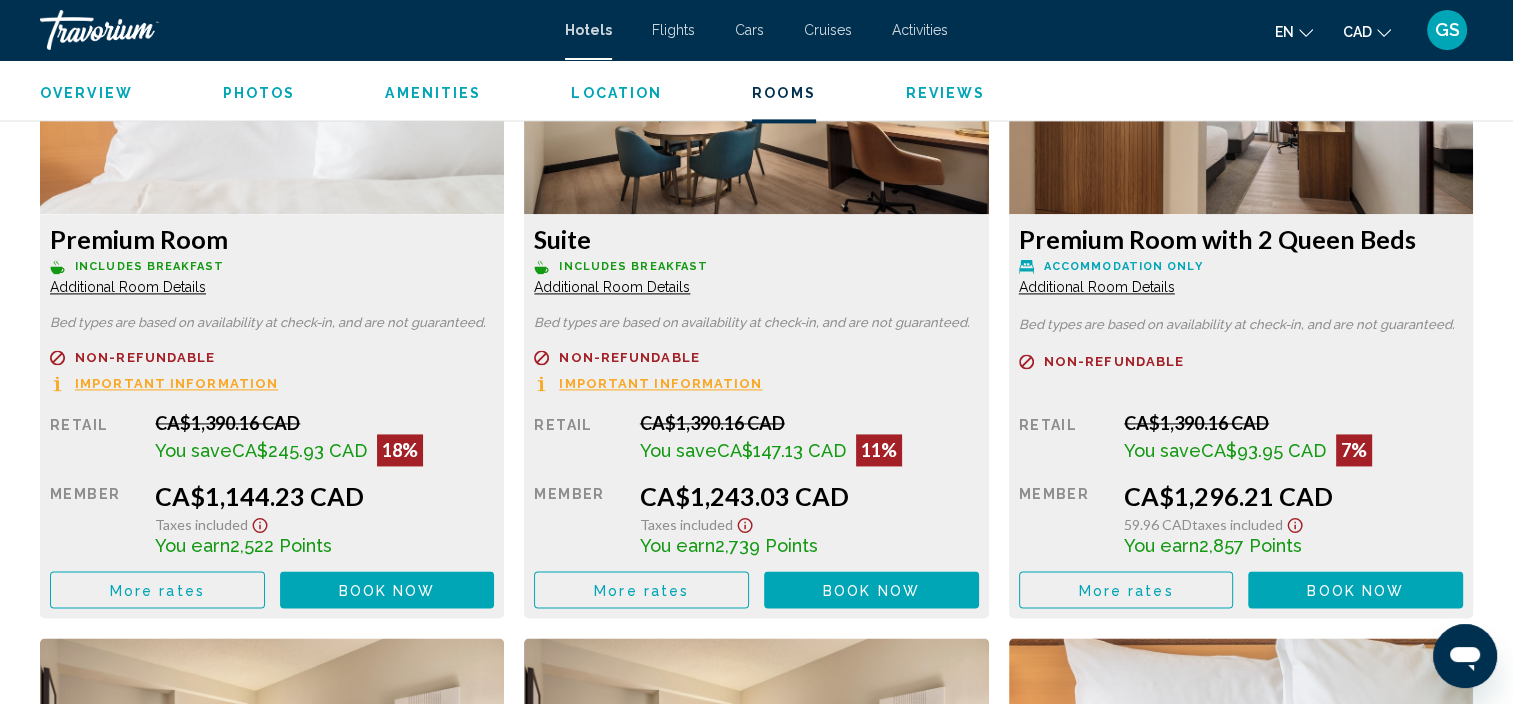 click on "Additional Room Details" at bounding box center [128, 287] 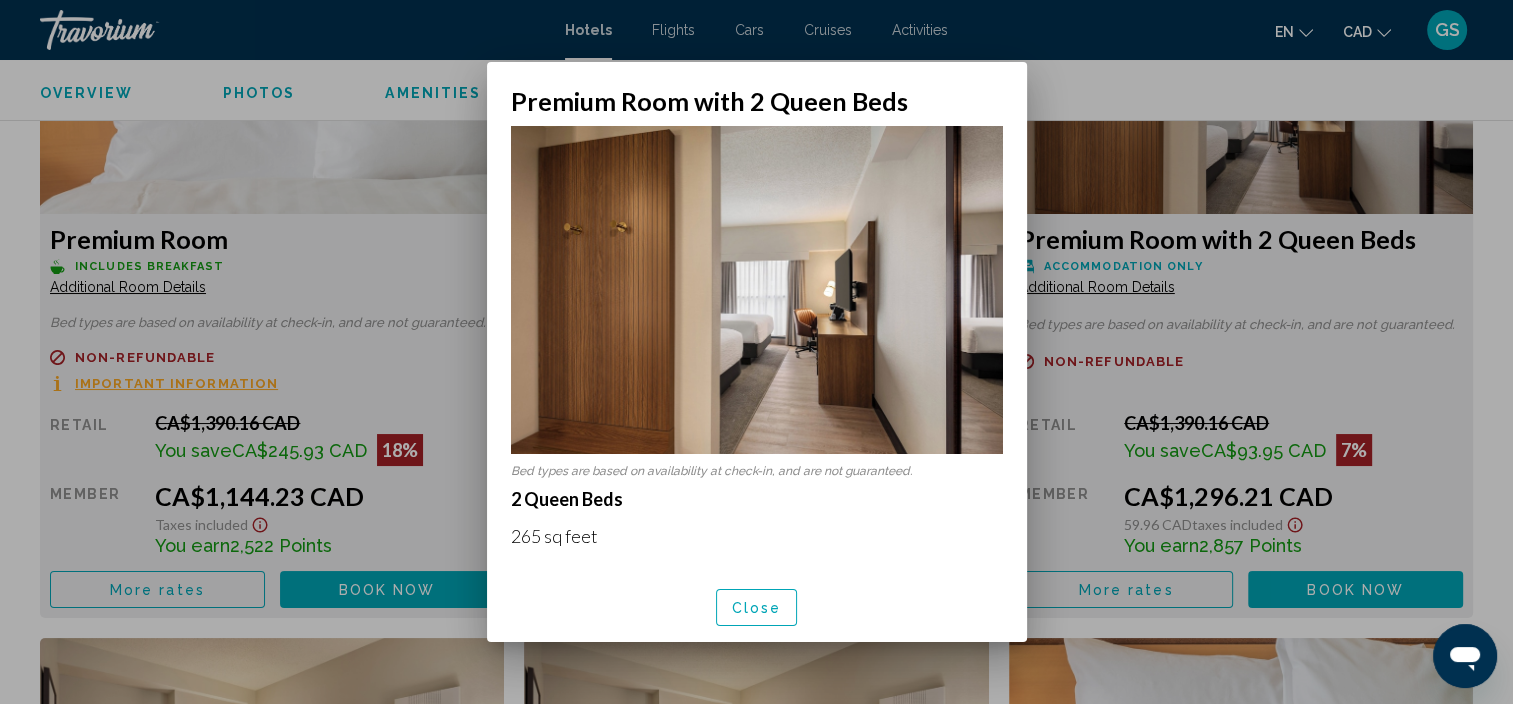 scroll, scrollTop: 0, scrollLeft: 0, axis: both 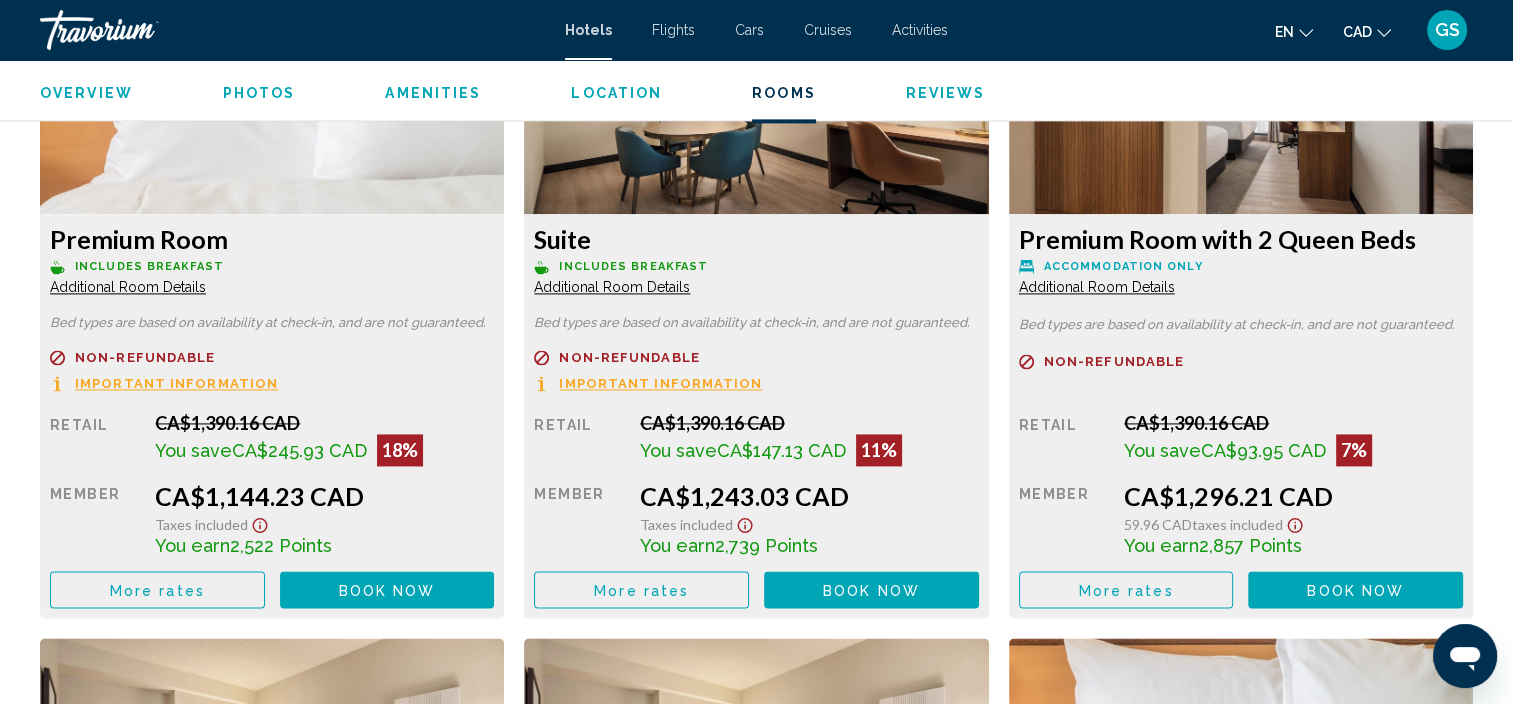 click on "Important Information" at bounding box center (176, 383) 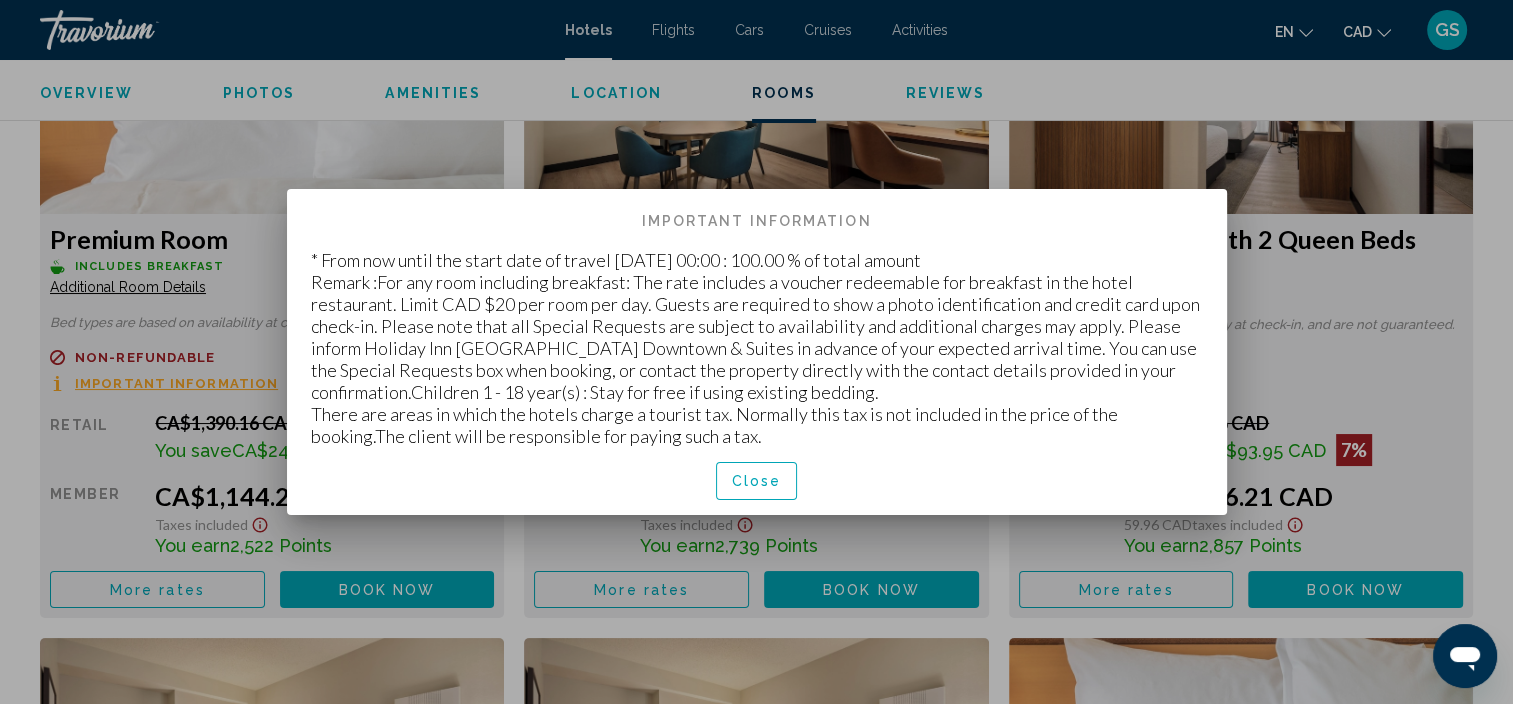 click on "Close" at bounding box center [757, 482] 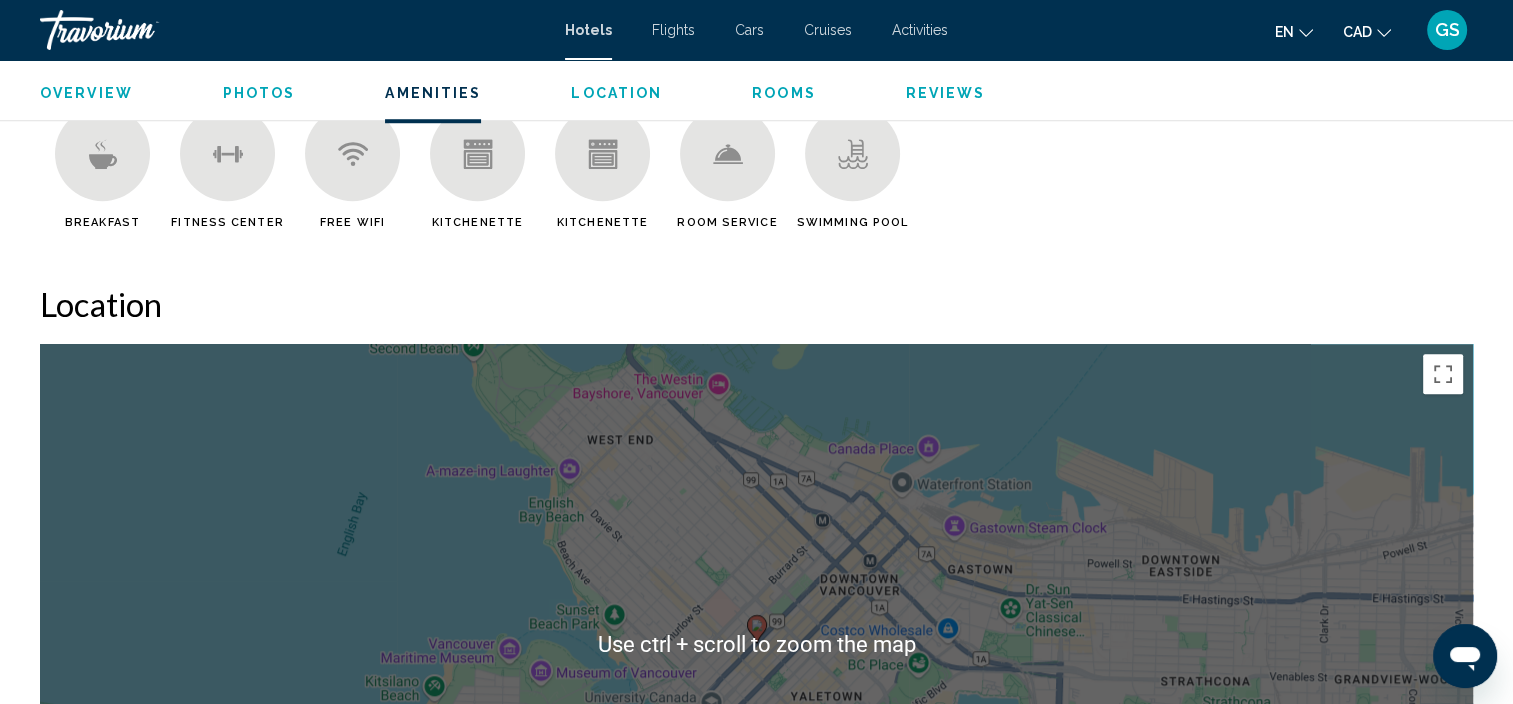 scroll, scrollTop: 1608, scrollLeft: 0, axis: vertical 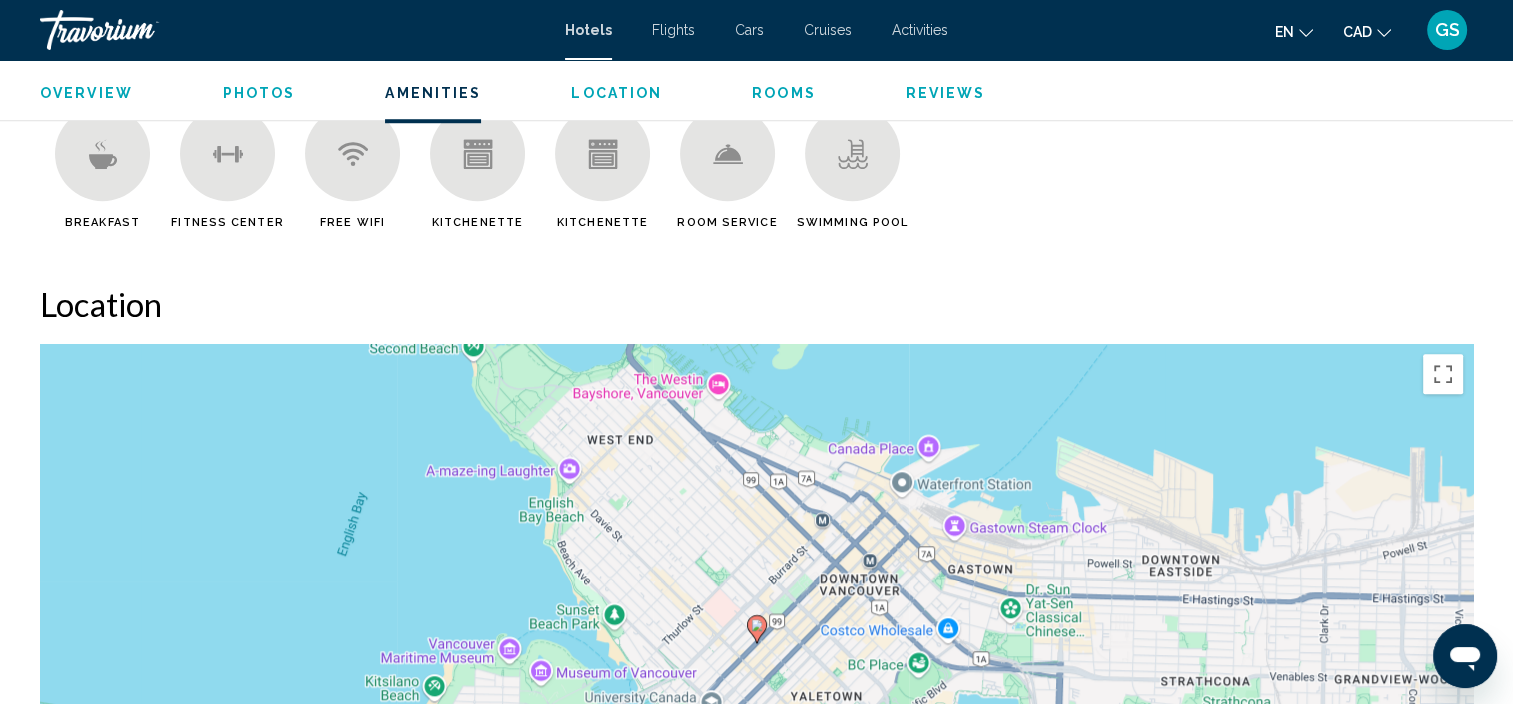 click on "Location" at bounding box center [756, 304] 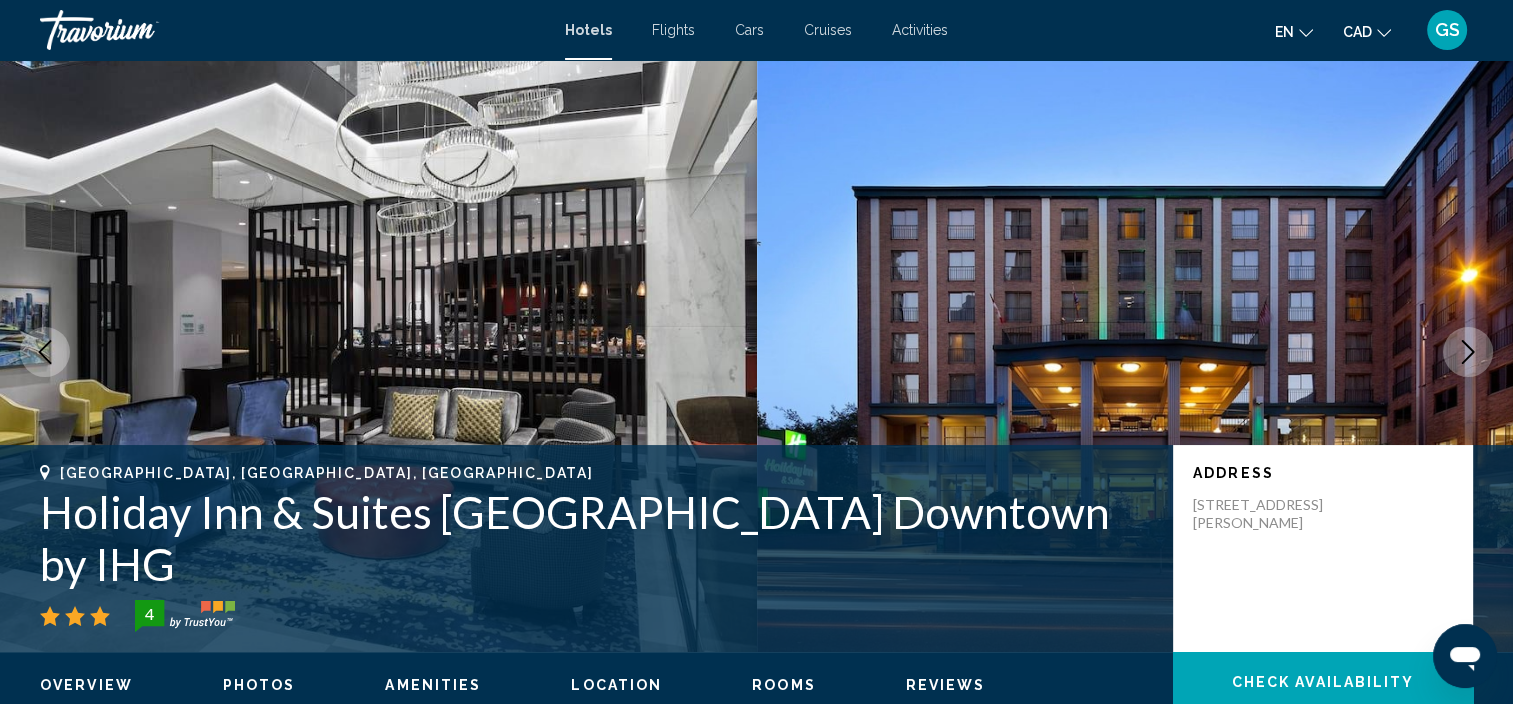 scroll, scrollTop: 0, scrollLeft: 0, axis: both 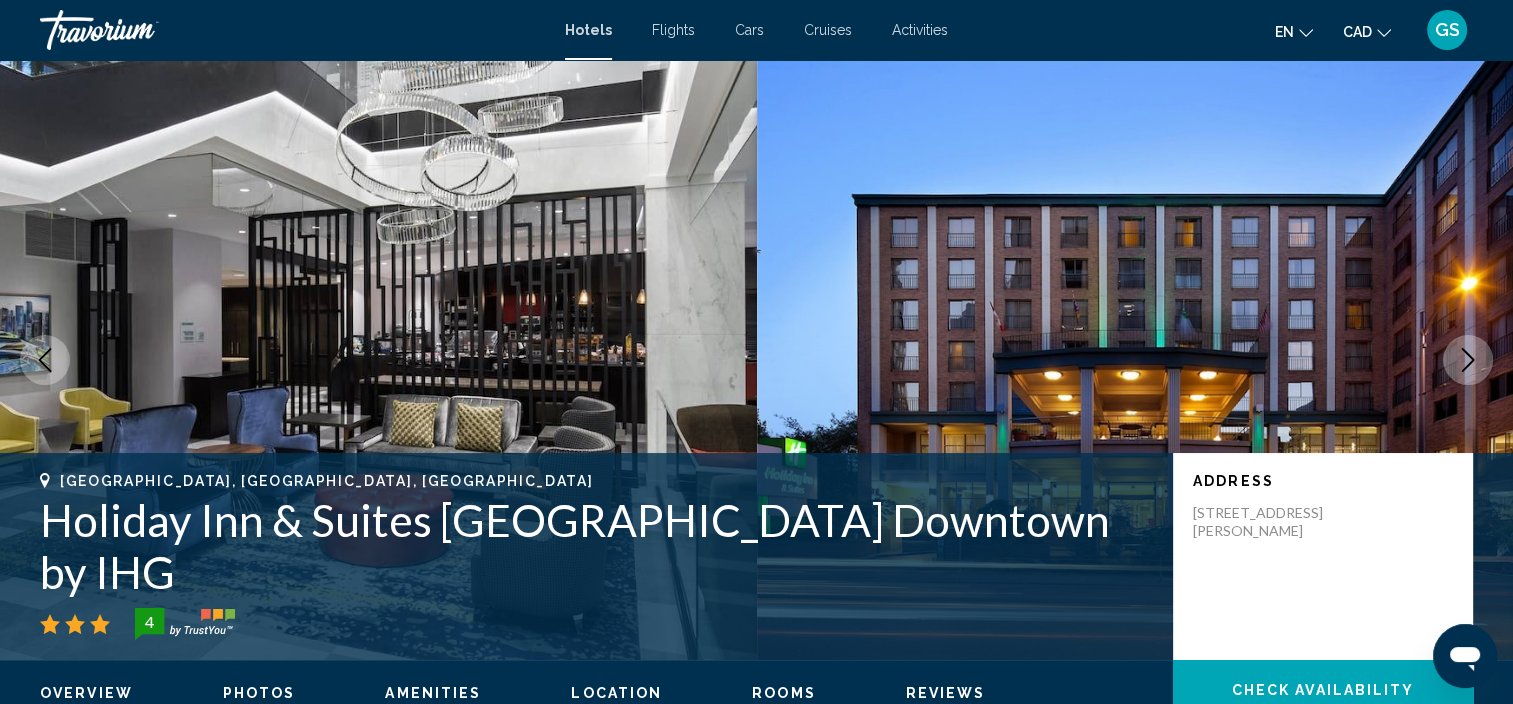 click on "Flights" at bounding box center [673, 30] 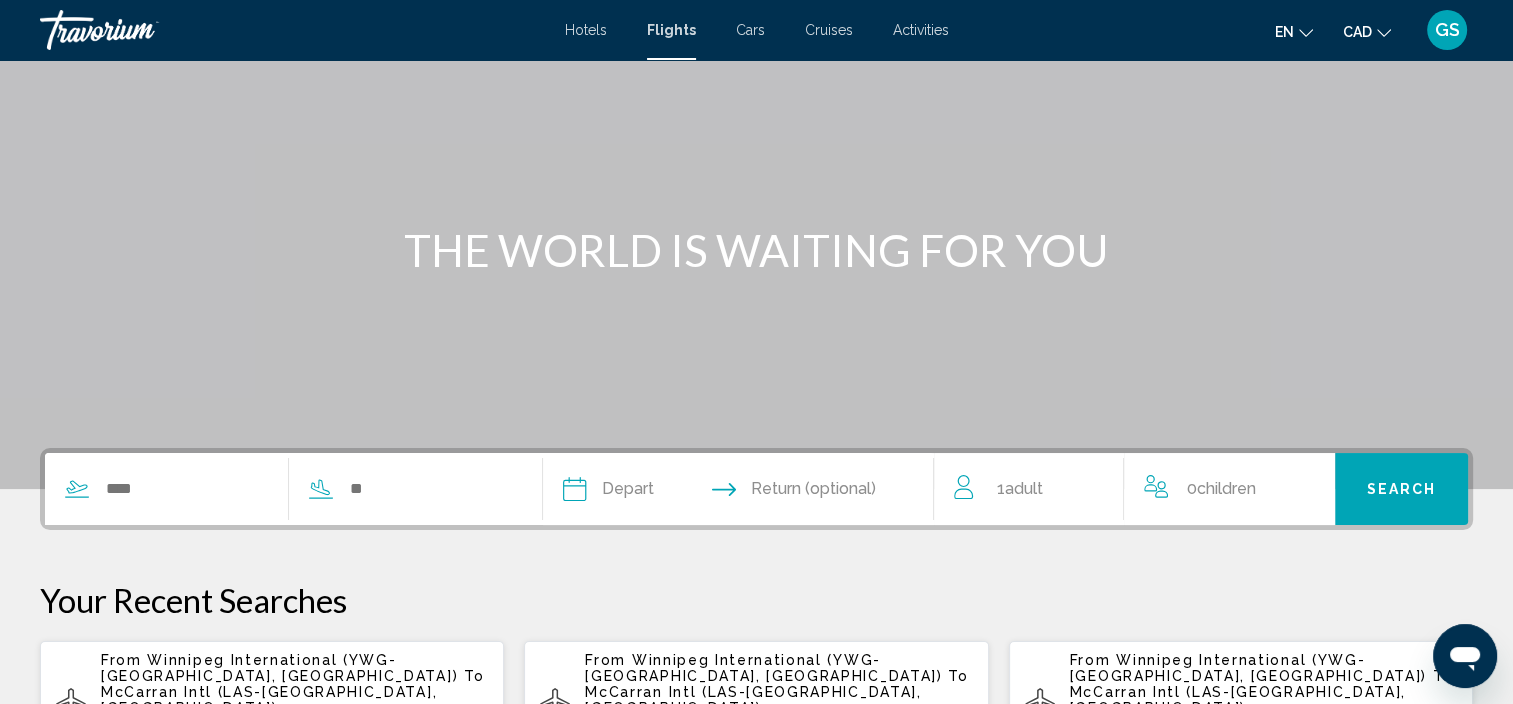 scroll, scrollTop: 0, scrollLeft: 0, axis: both 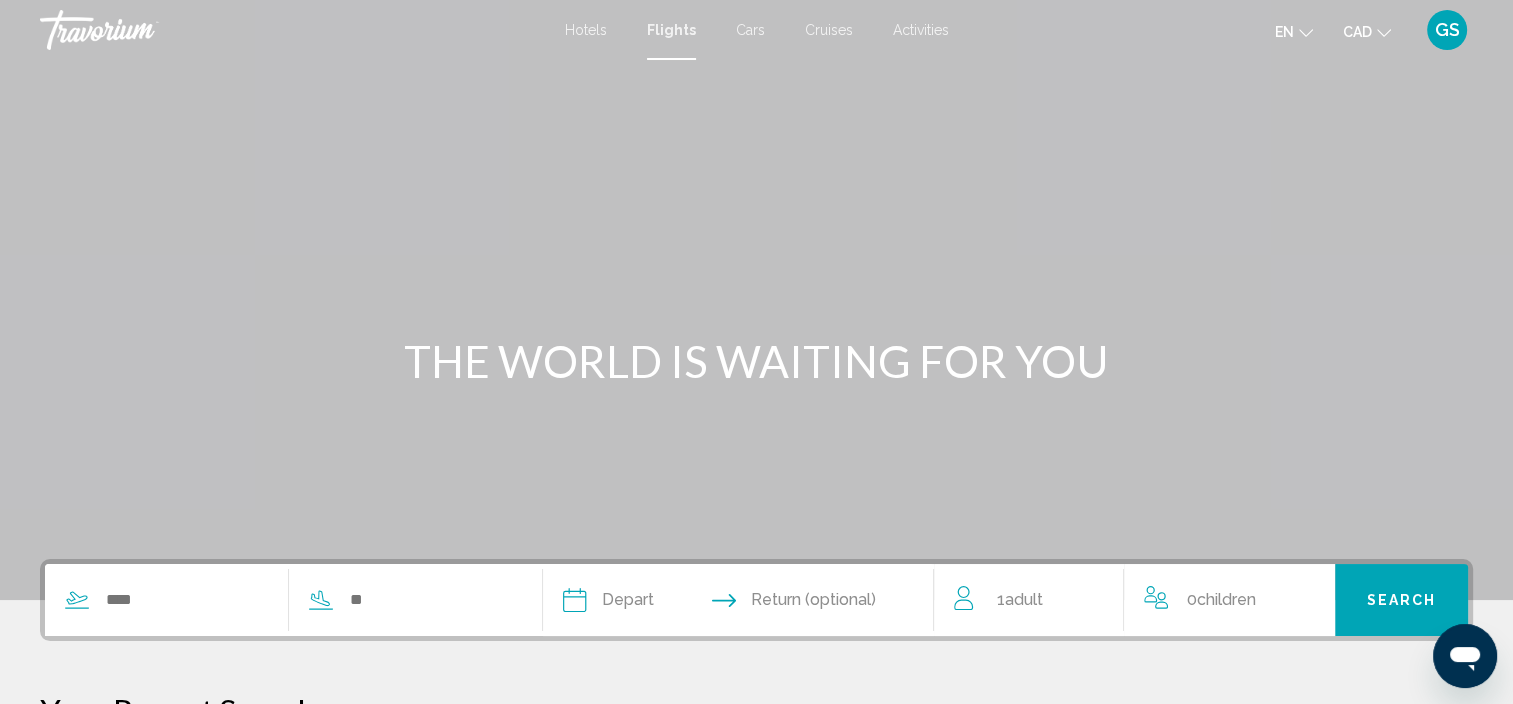 click on "Cars" at bounding box center [750, 30] 